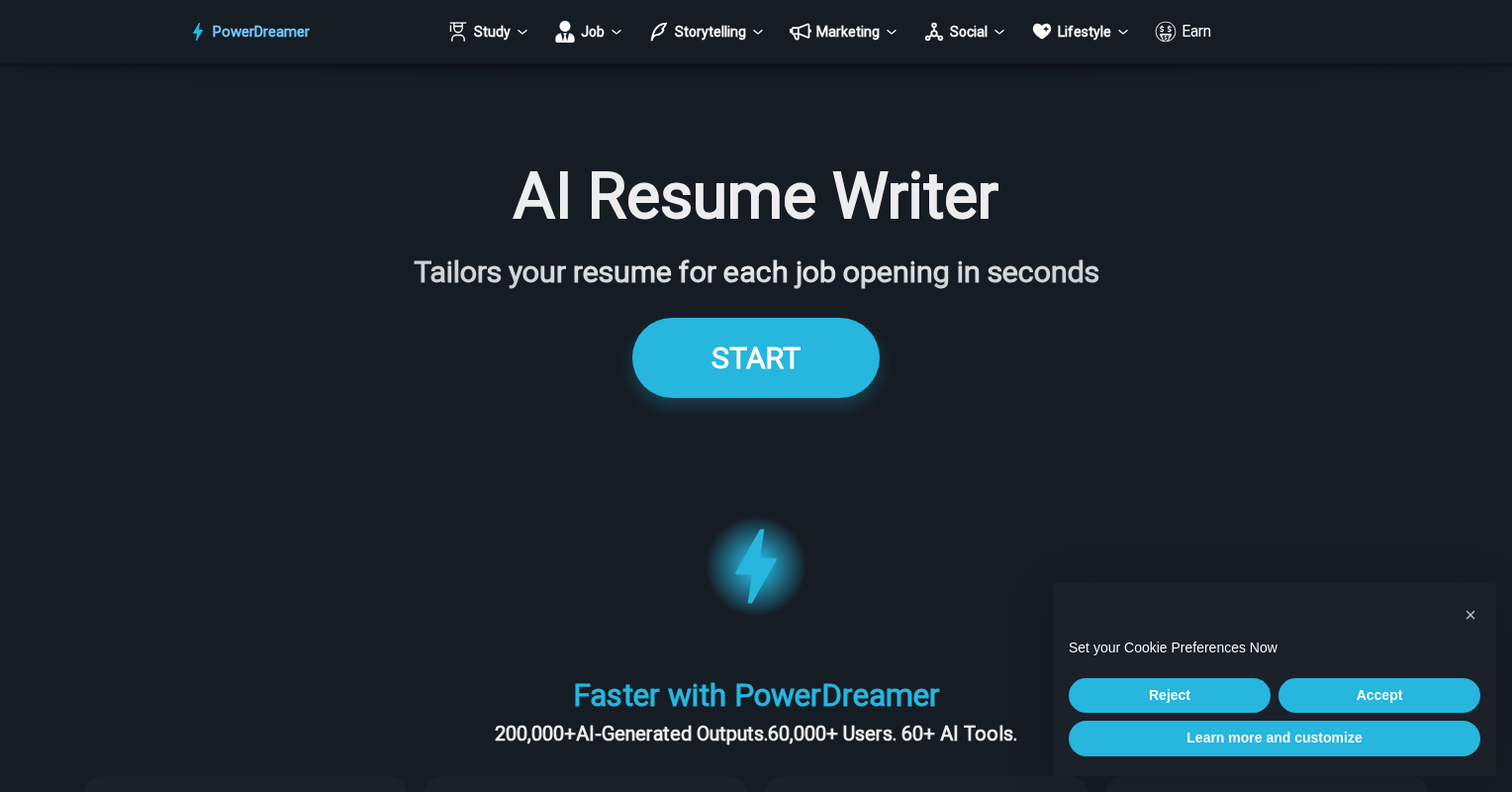 scroll, scrollTop: 1841, scrollLeft: 0, axis: vertical 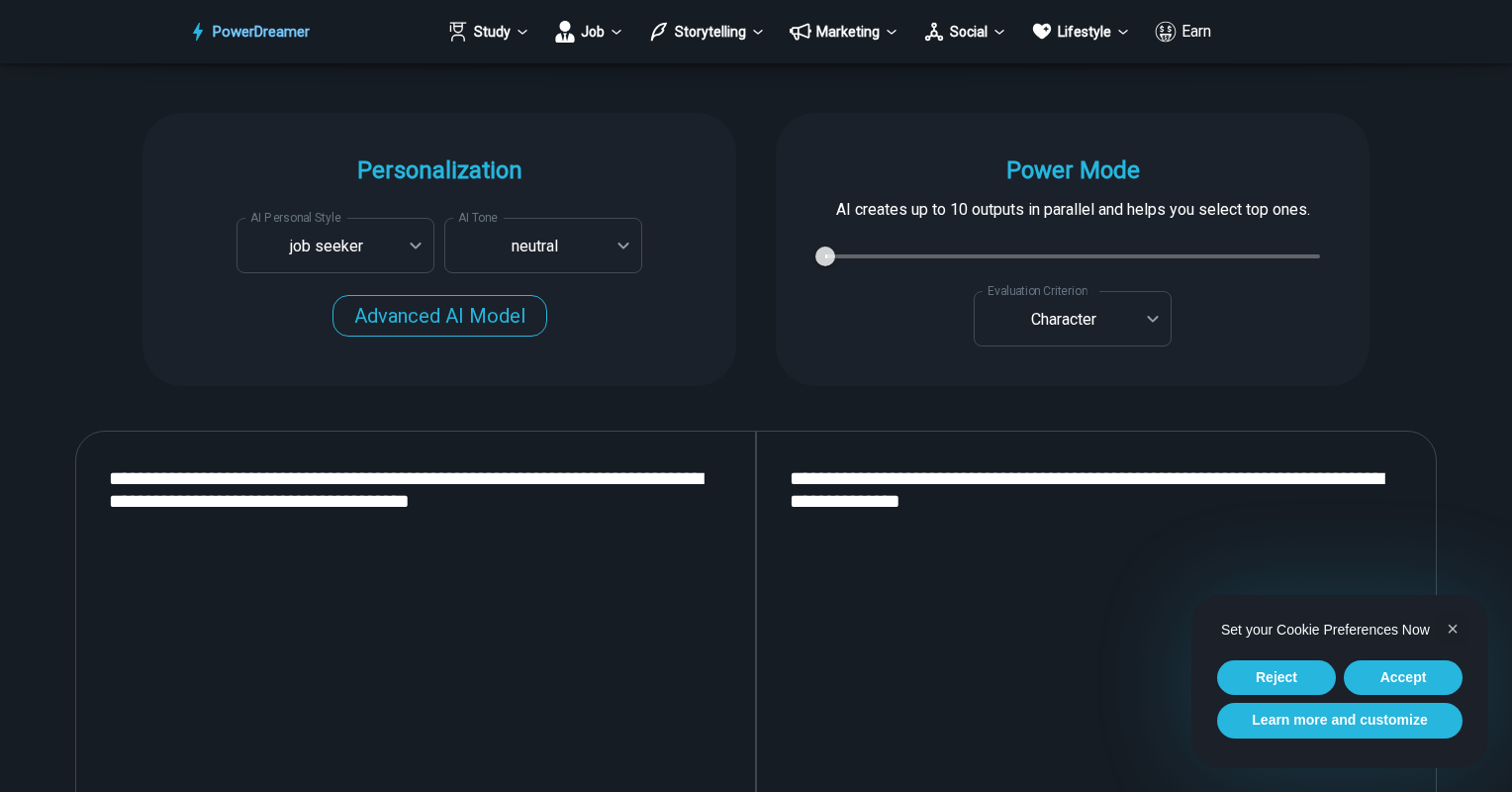 drag, startPoint x: 598, startPoint y: 520, endPoint x: 17, endPoint y: 442, distance: 586.2124 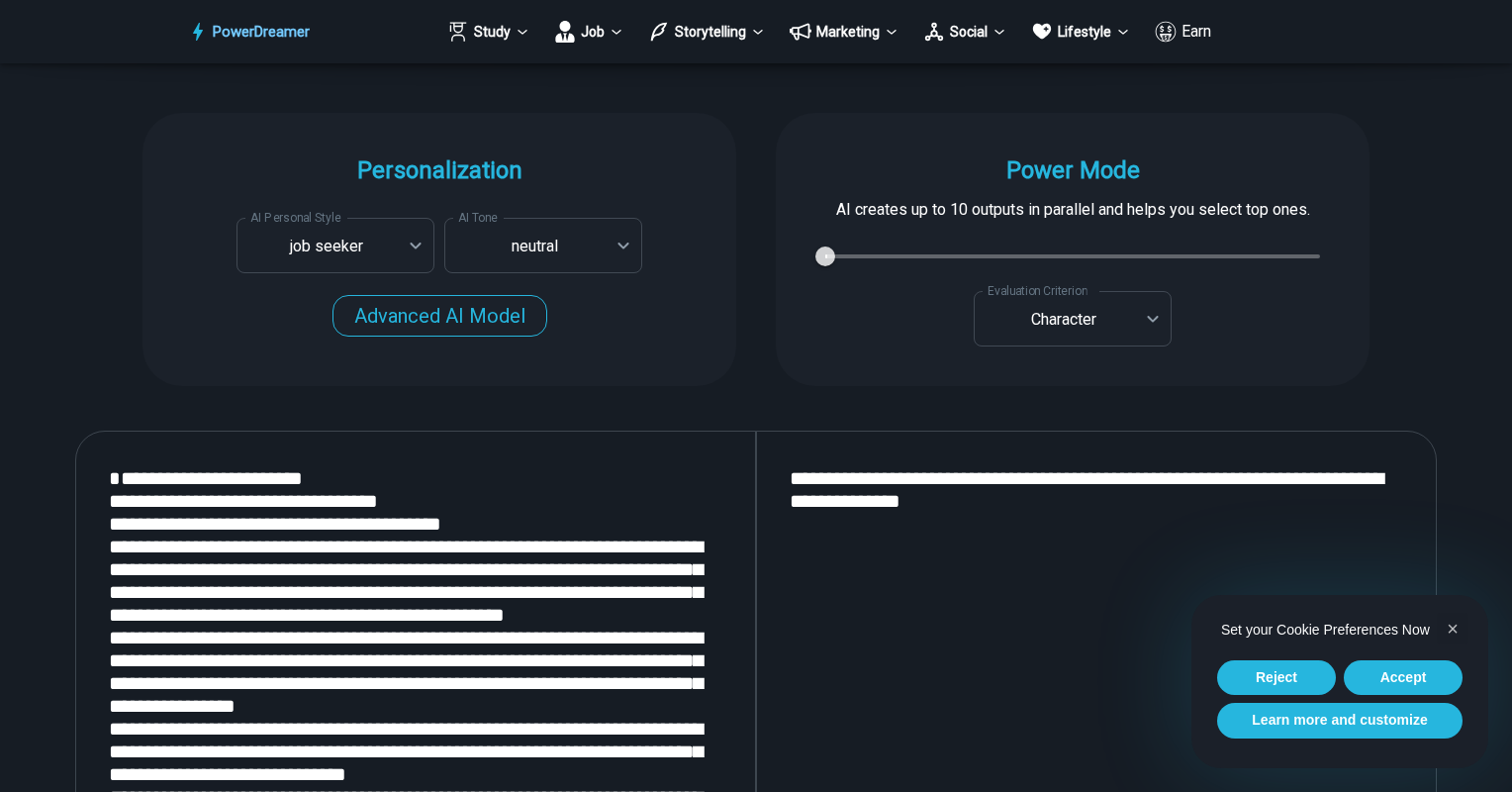 scroll, scrollTop: 2011, scrollLeft: 0, axis: vertical 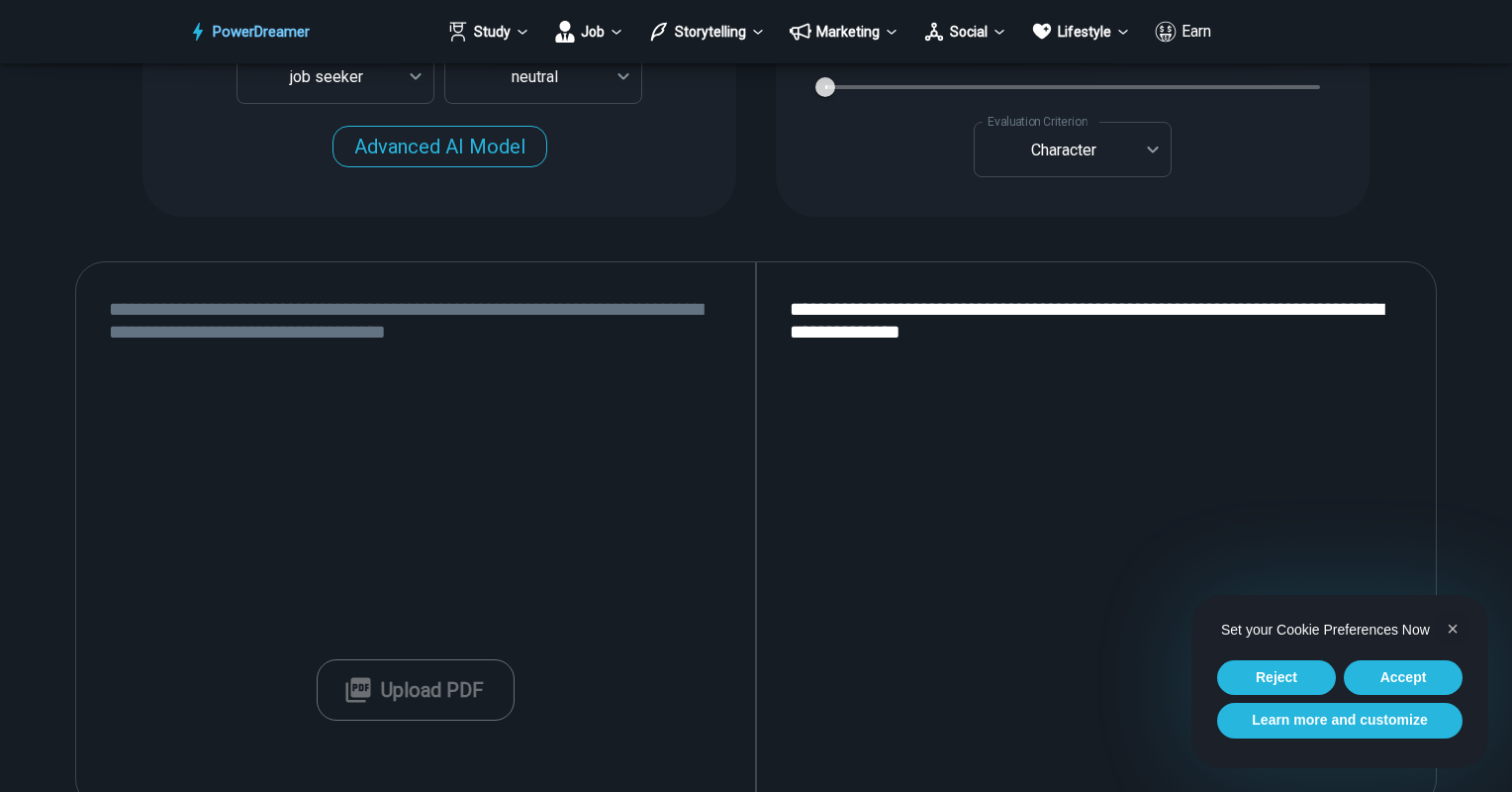 type 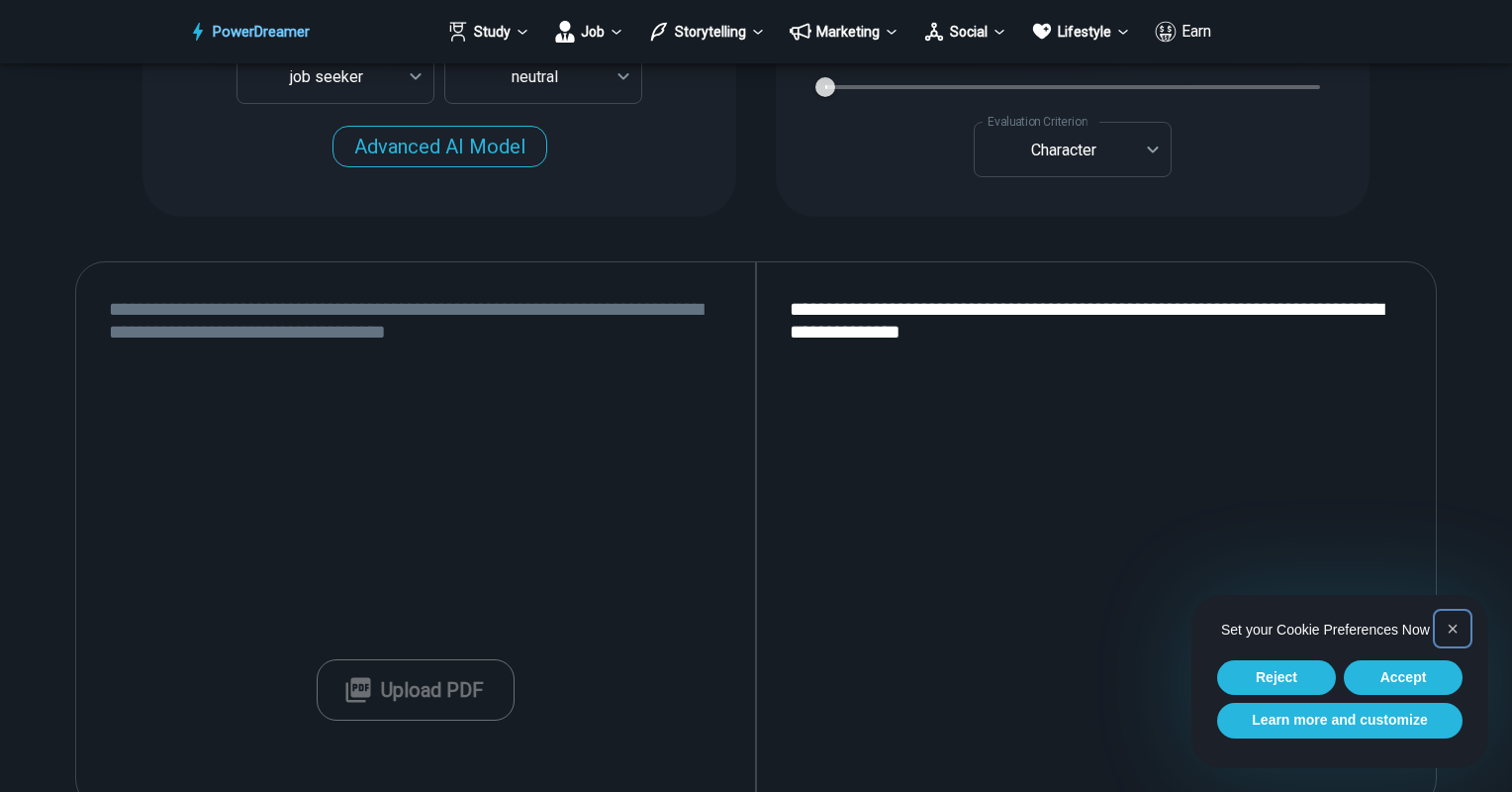 type on "**********" 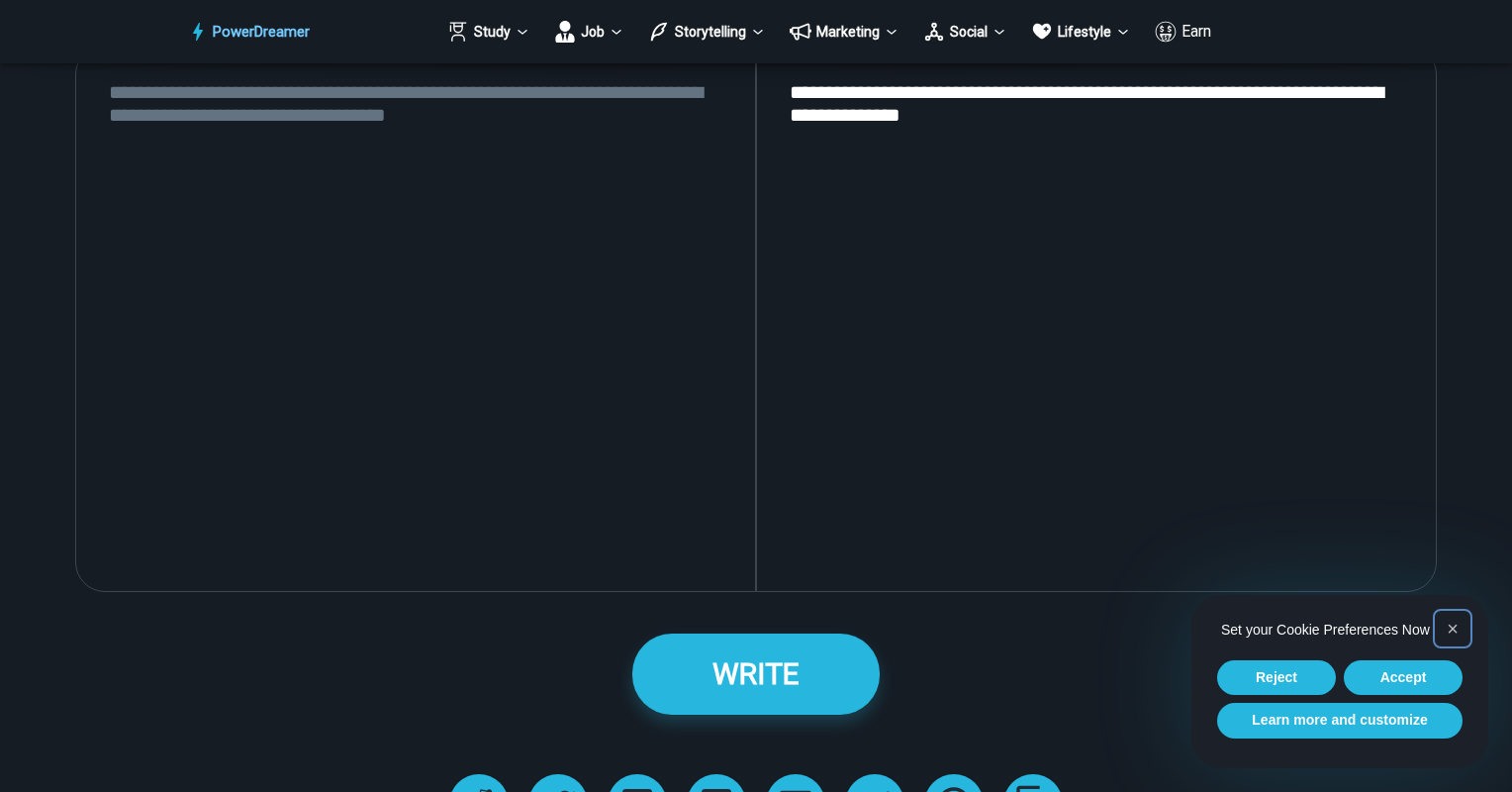 scroll, scrollTop: 2227, scrollLeft: 0, axis: vertical 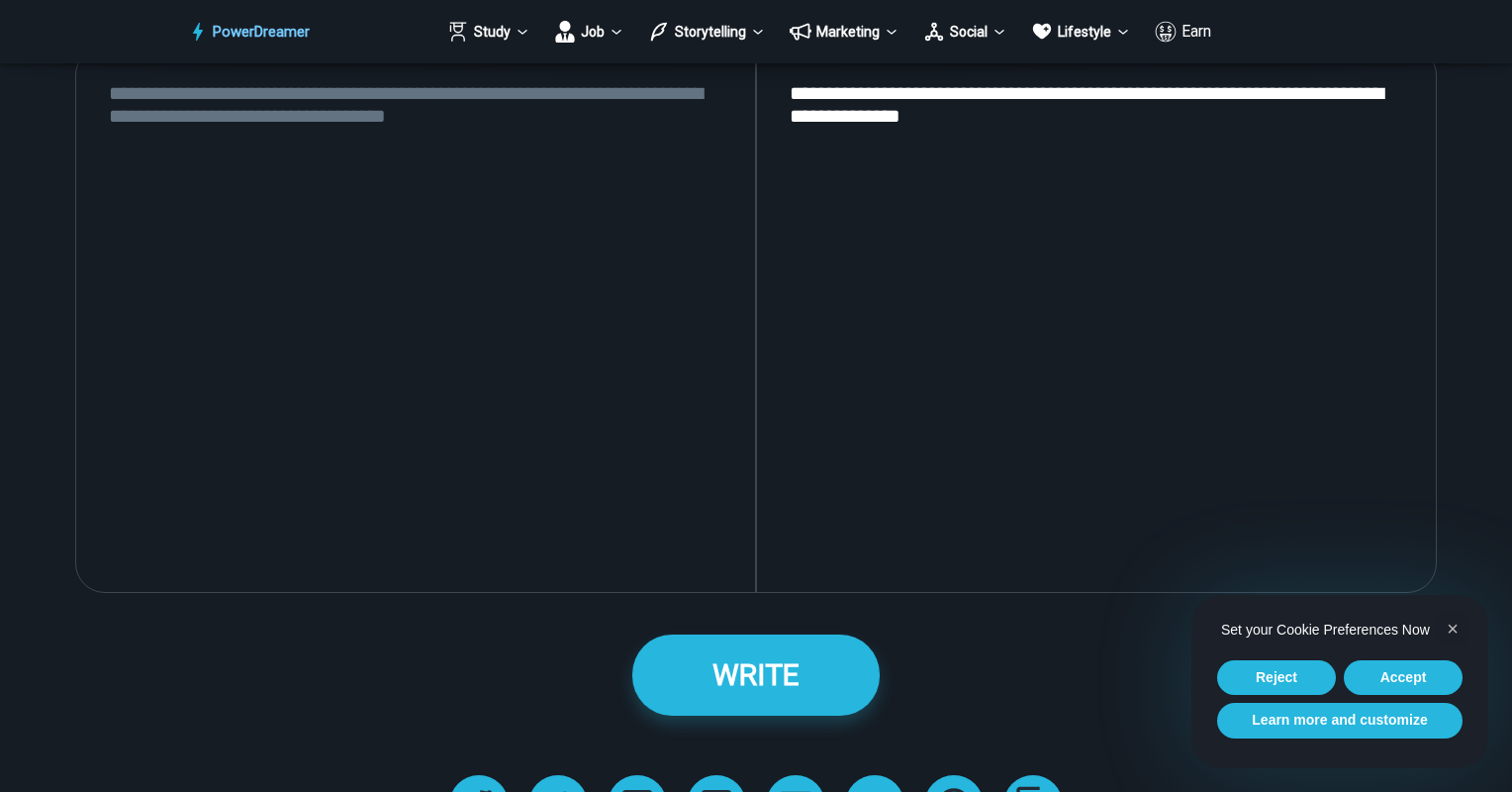 click at bounding box center [416, 320] 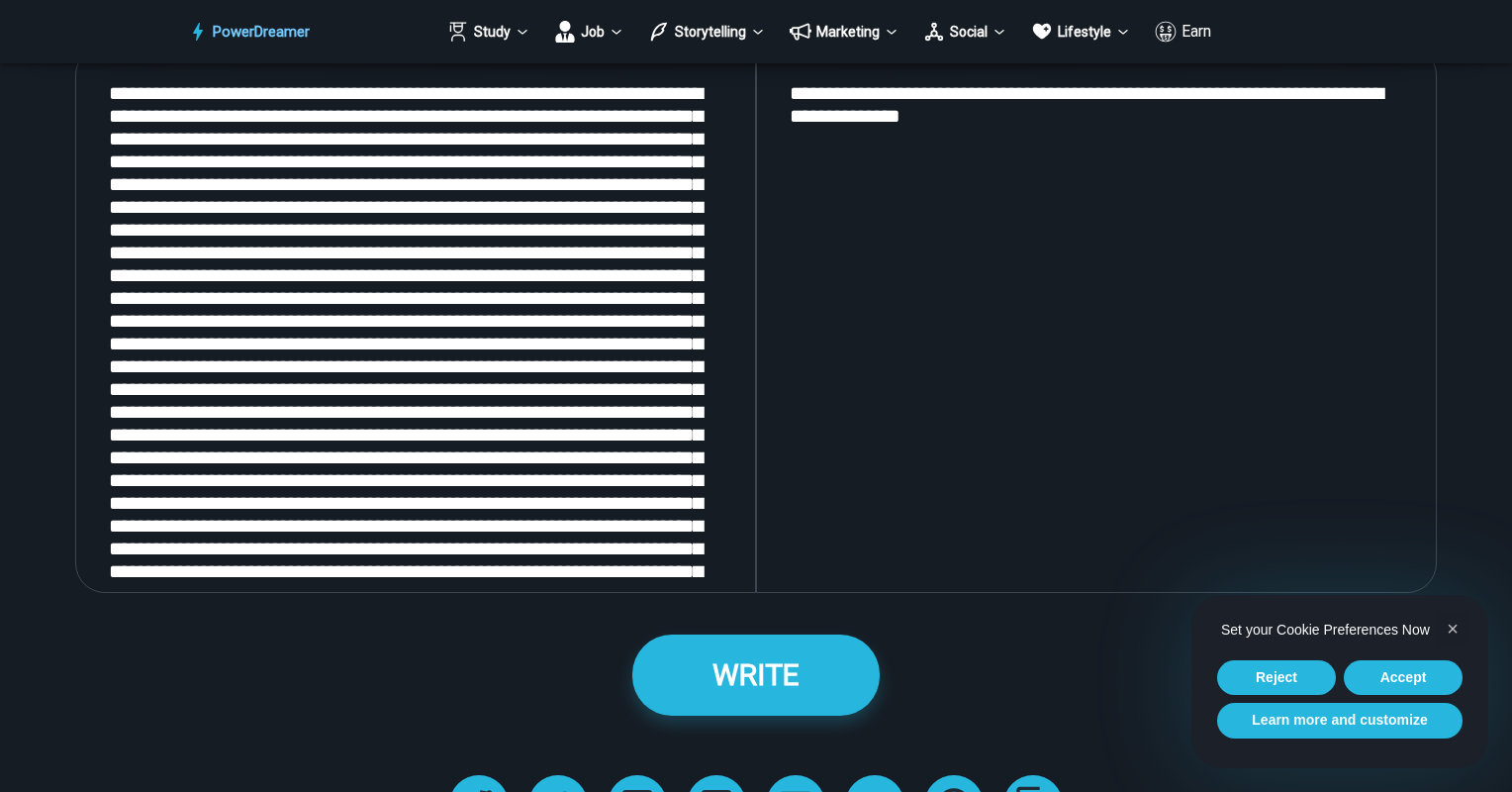 type on "*" 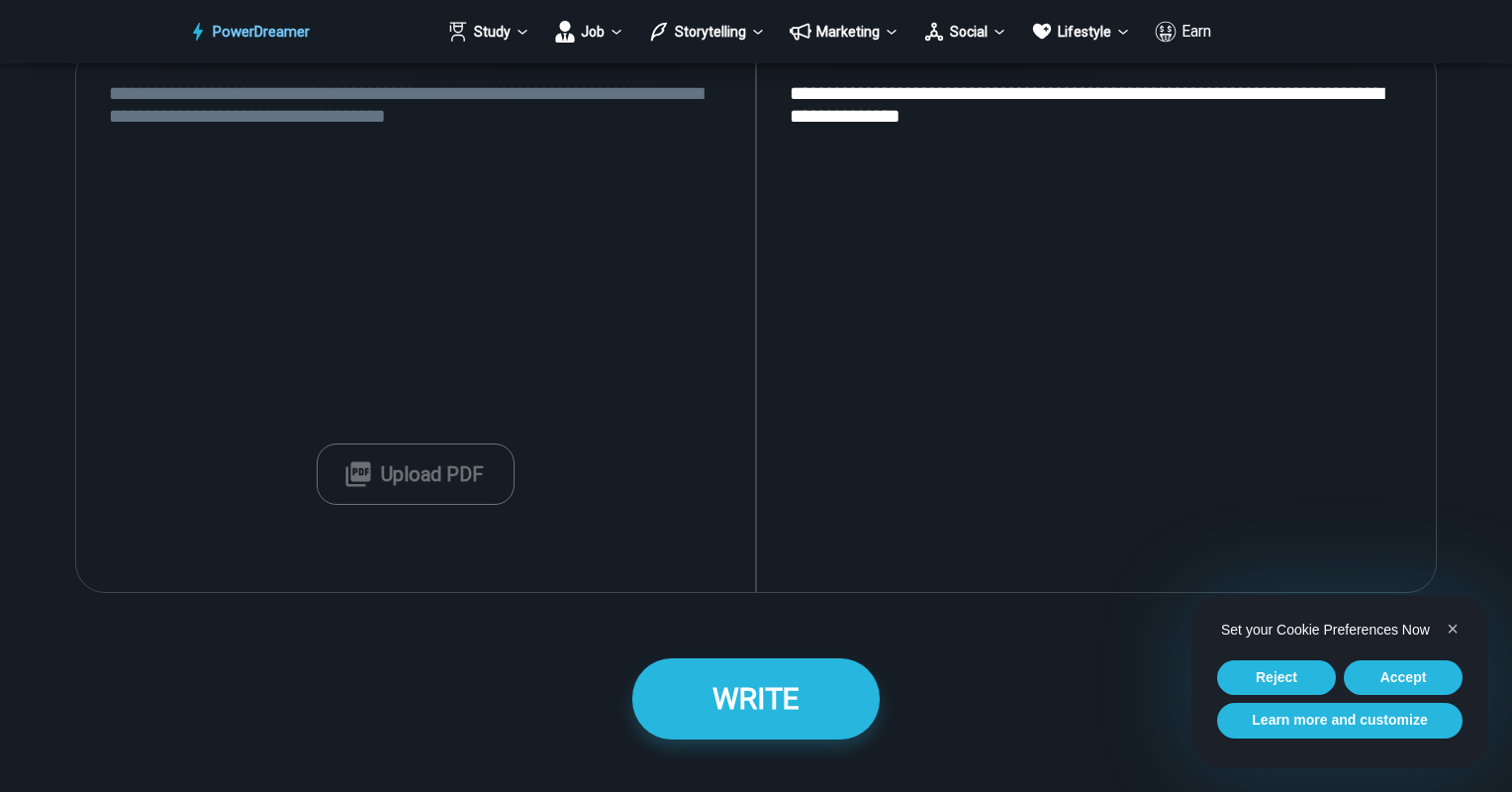 click at bounding box center [416, 320] 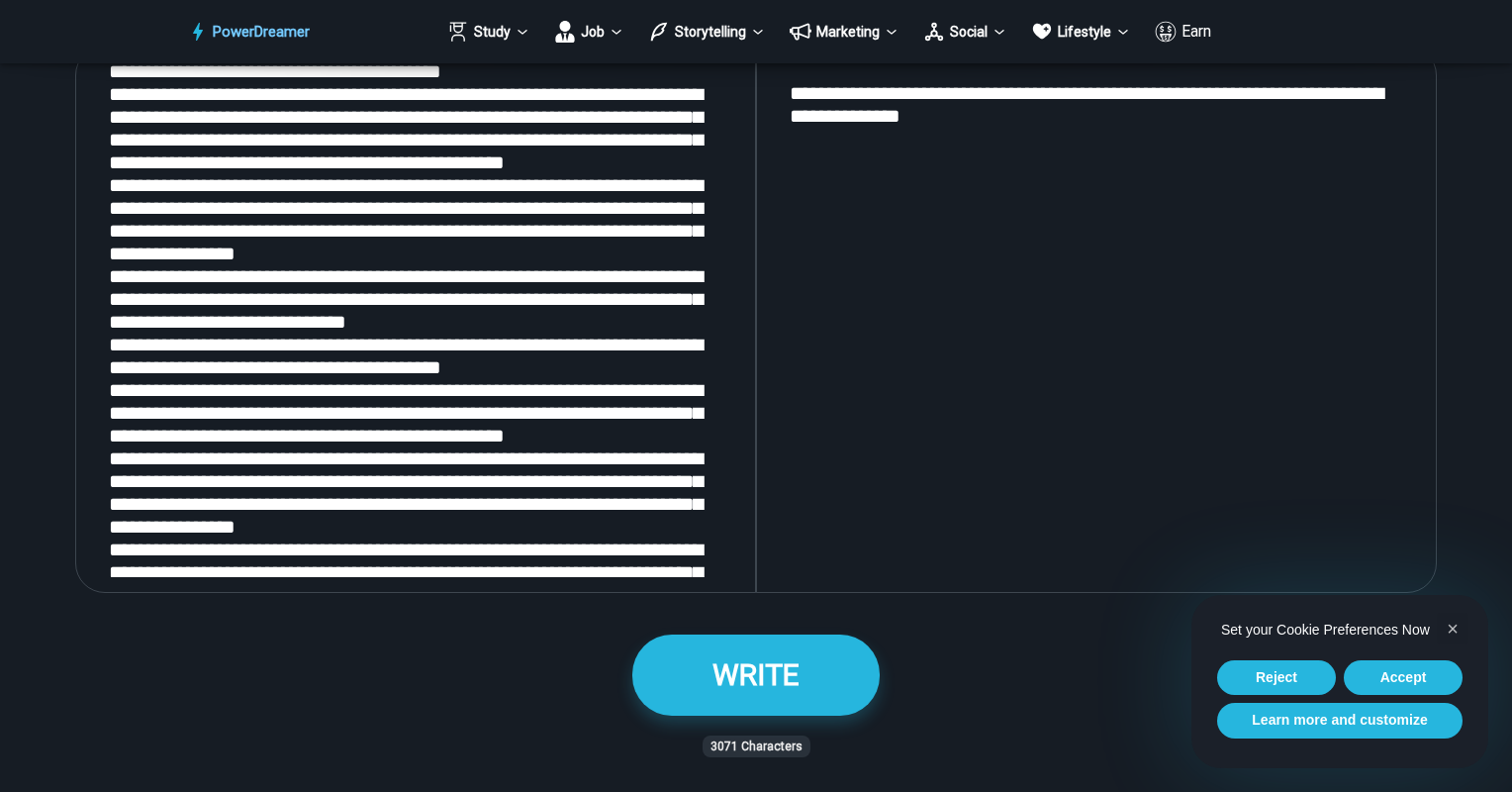 scroll, scrollTop: 0, scrollLeft: 0, axis: both 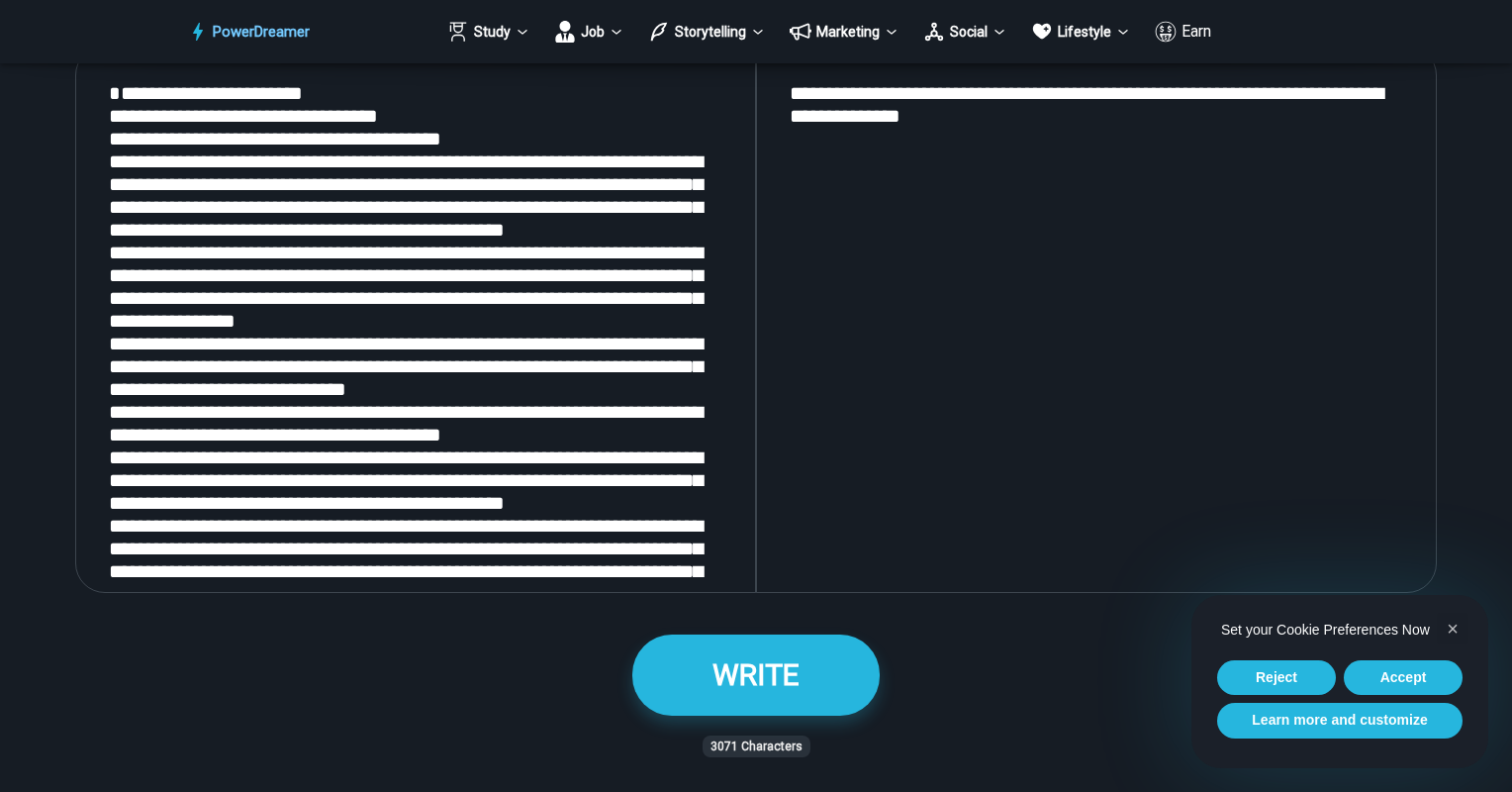 click at bounding box center [416, 320] 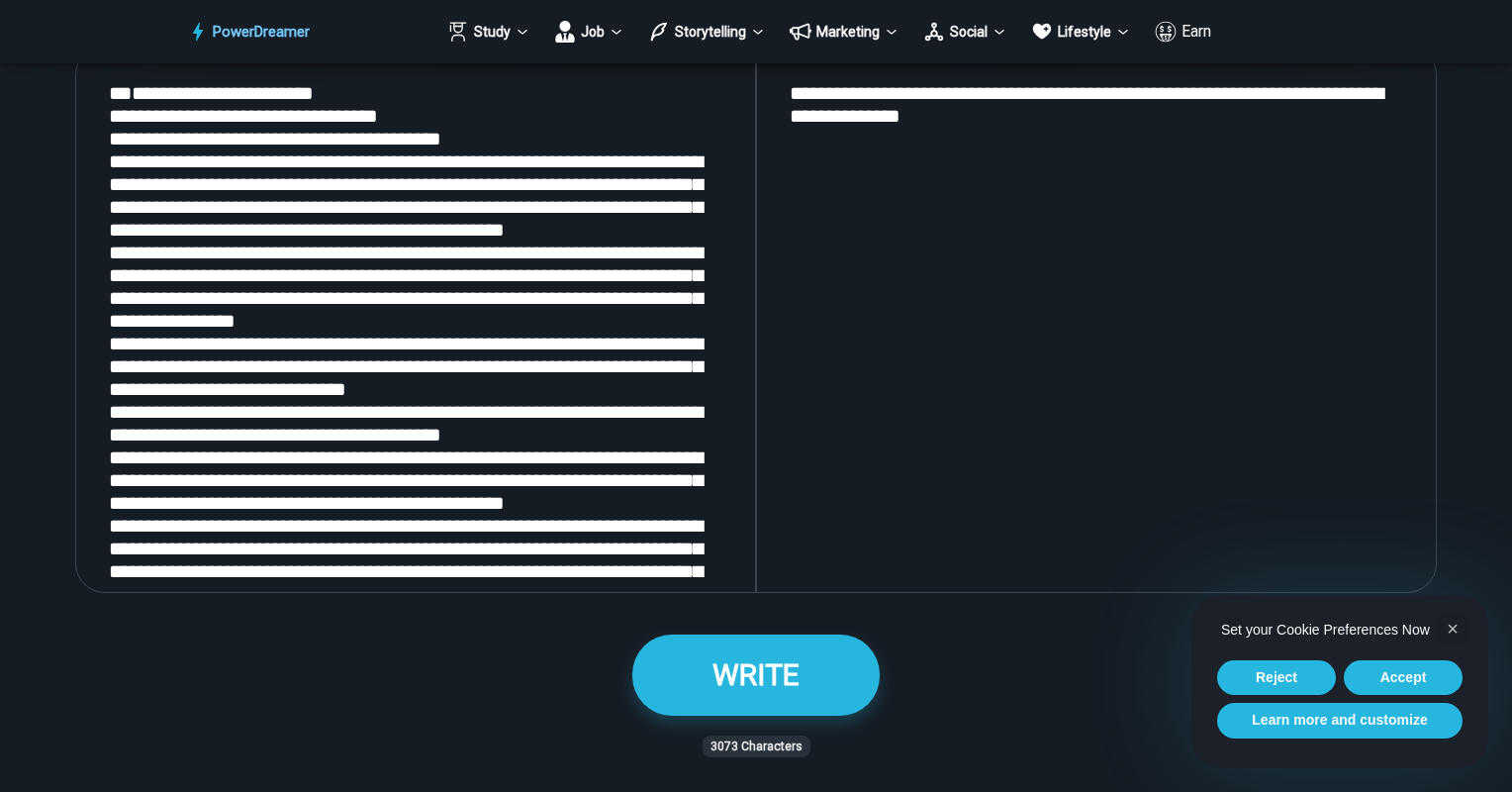 click at bounding box center [416, 320] 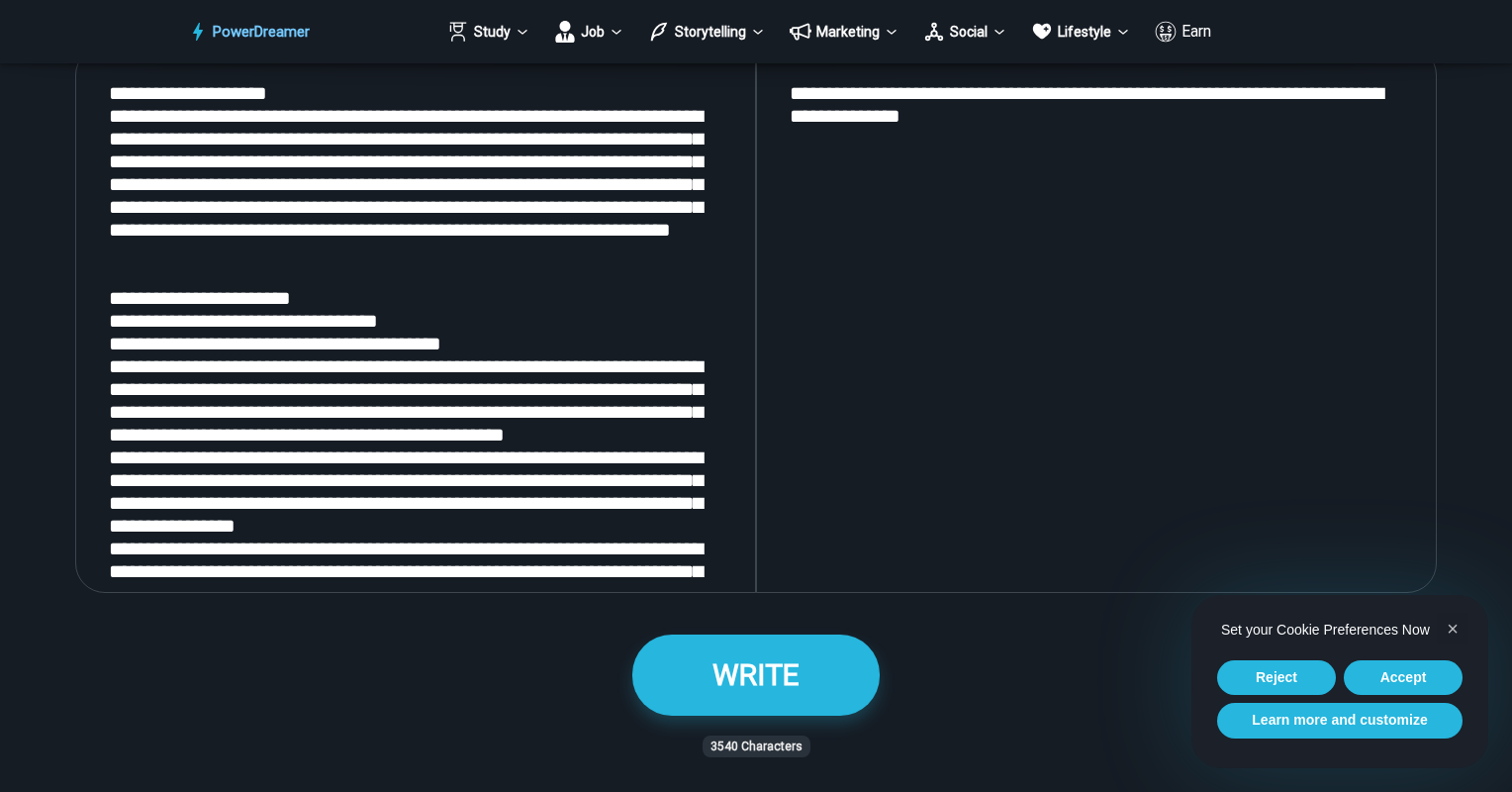 type on "**********" 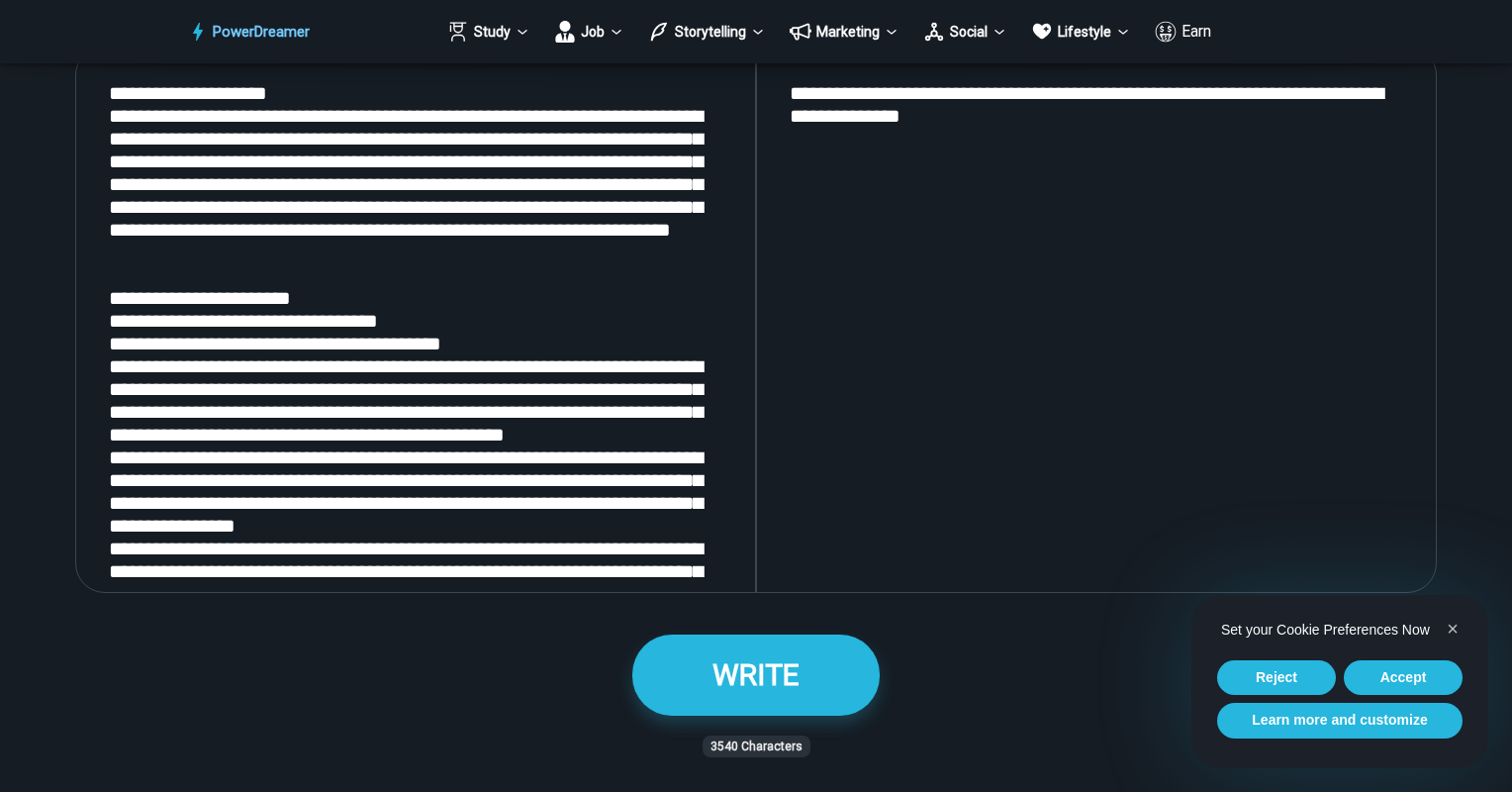 click on "**********" at bounding box center (1096, 320) 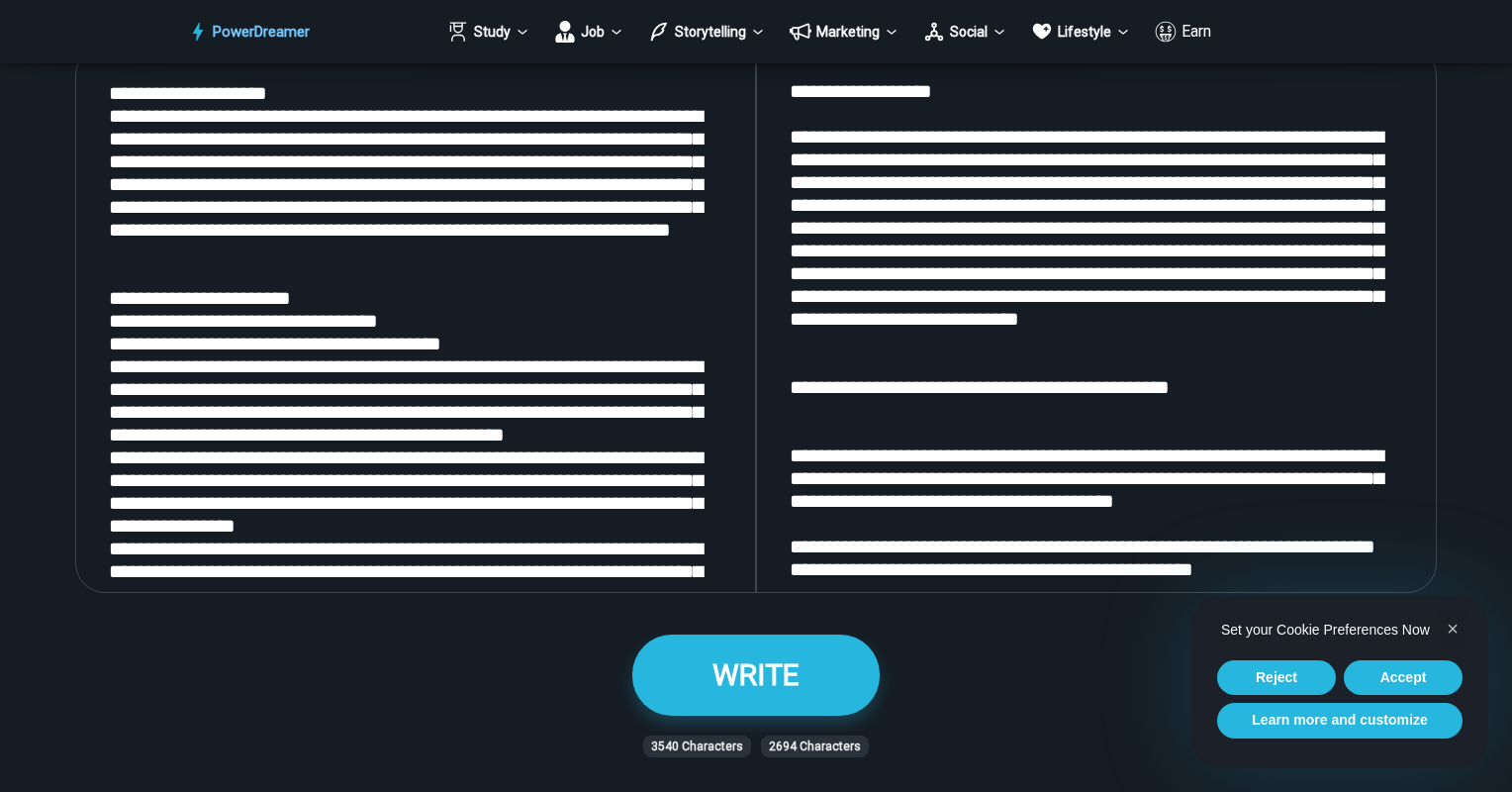 scroll, scrollTop: 383, scrollLeft: 0, axis: vertical 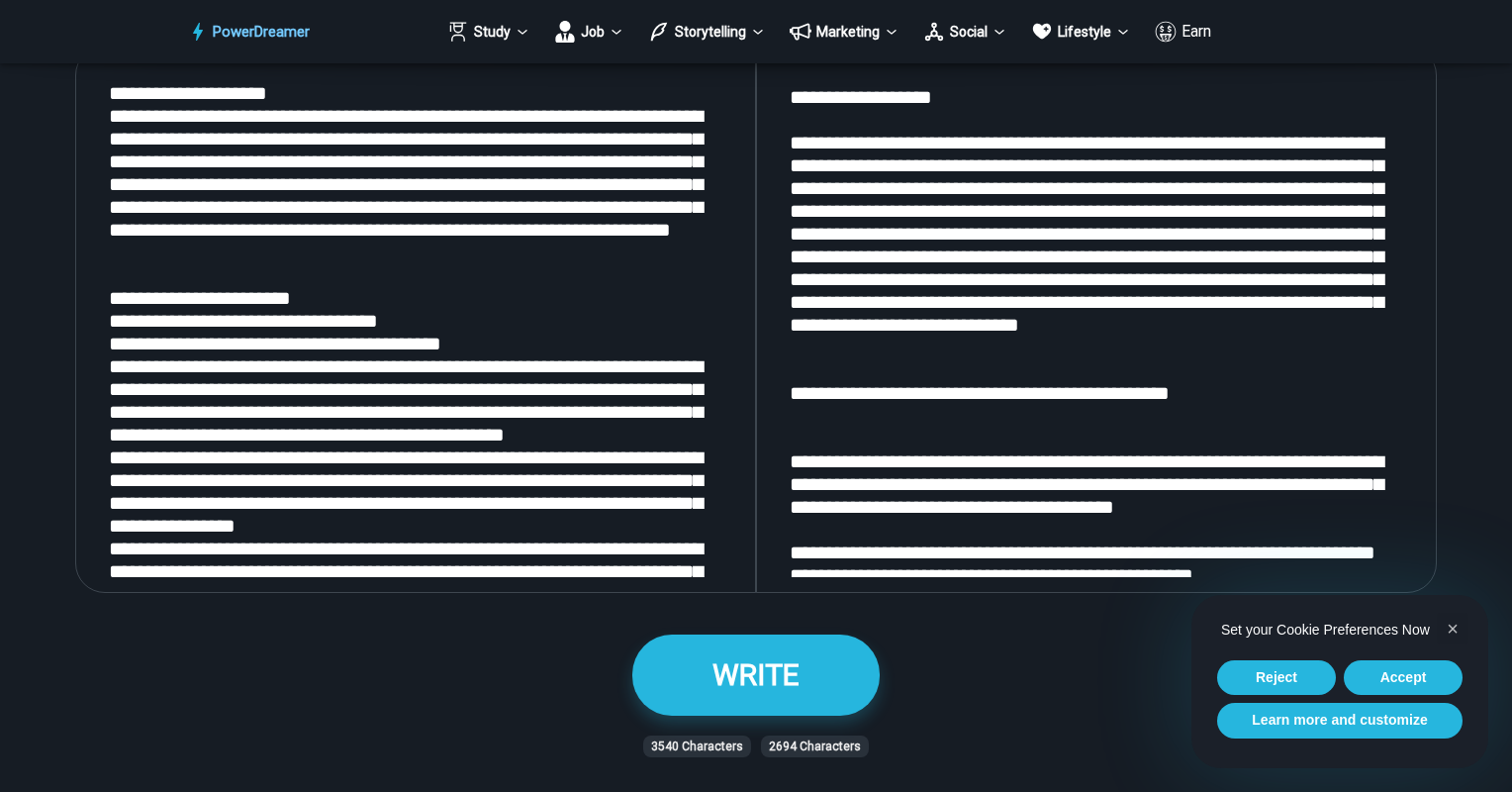 drag, startPoint x: 1199, startPoint y: 453, endPoint x: 892, endPoint y: 413, distance: 309.5949 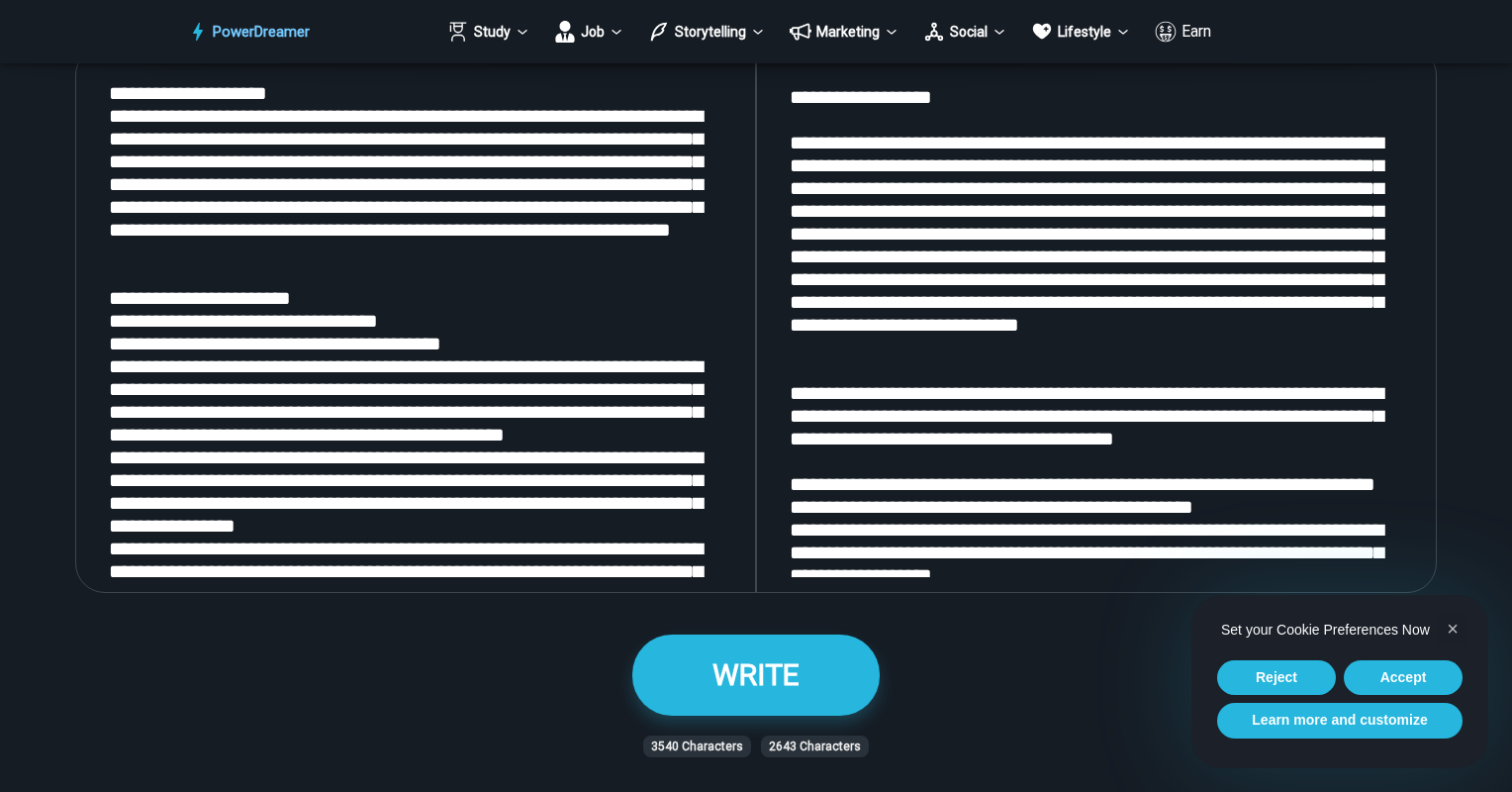 click at bounding box center [1096, 320] 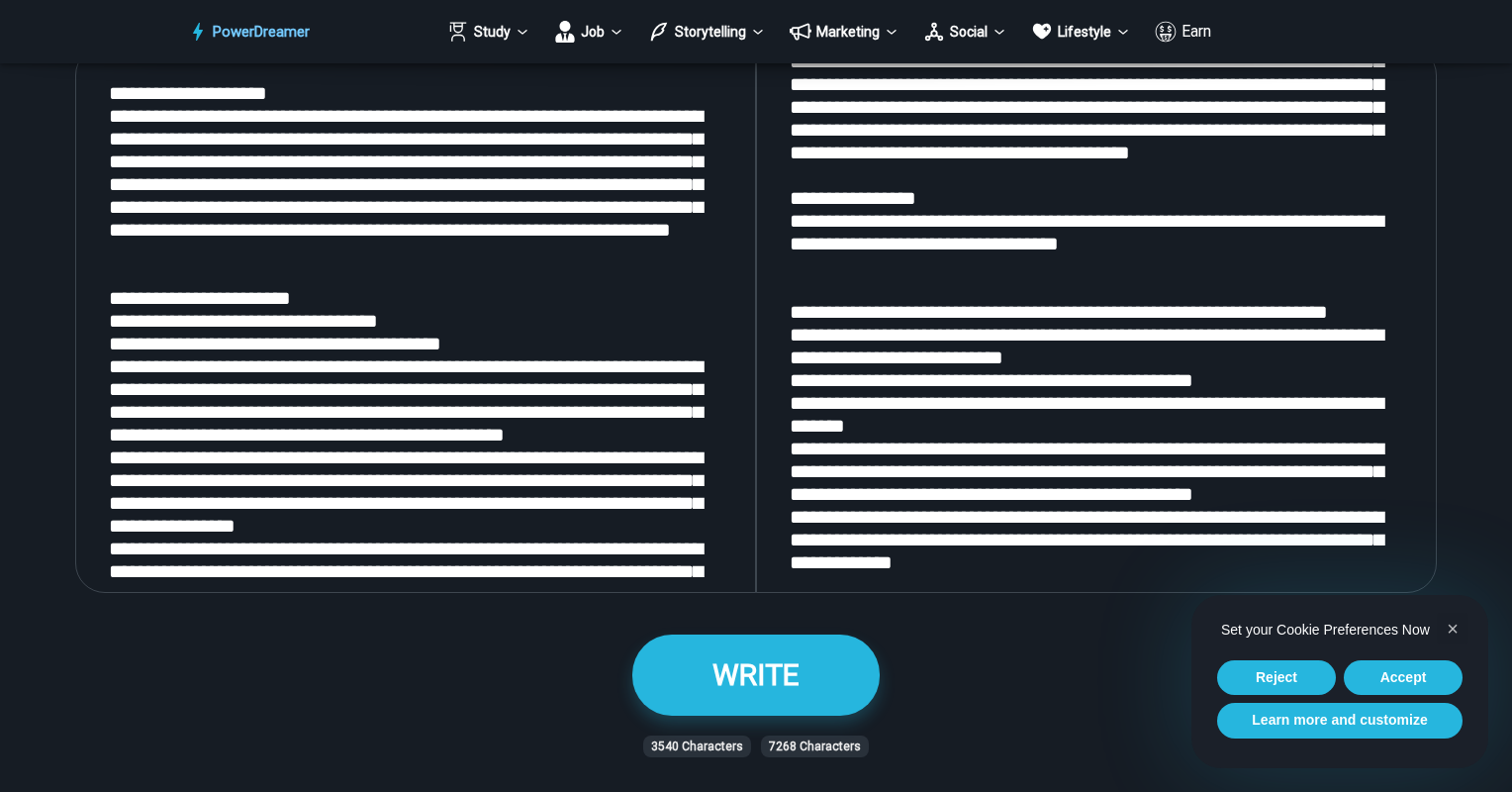 scroll, scrollTop: 444, scrollLeft: 0, axis: vertical 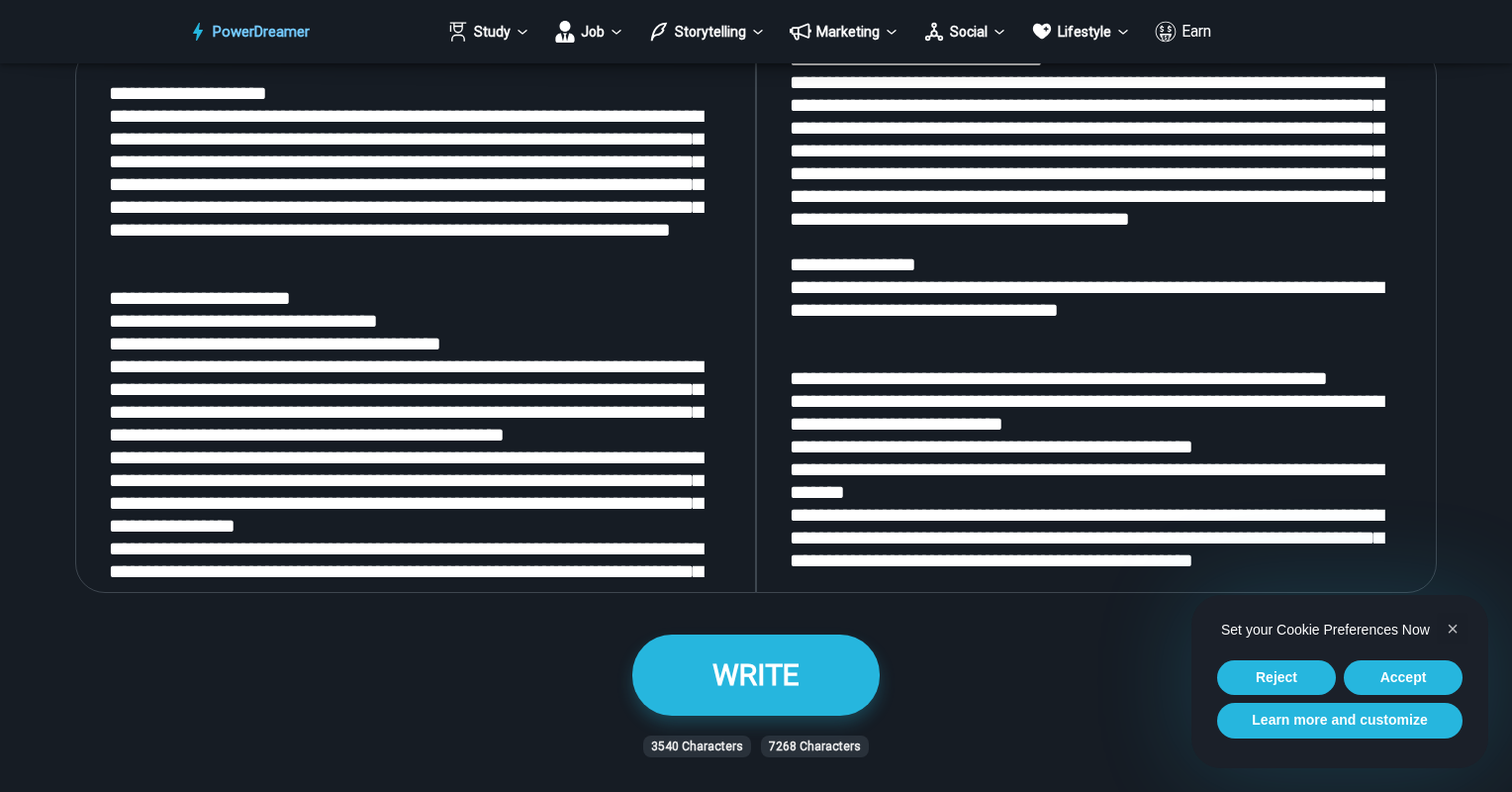type on "**********" 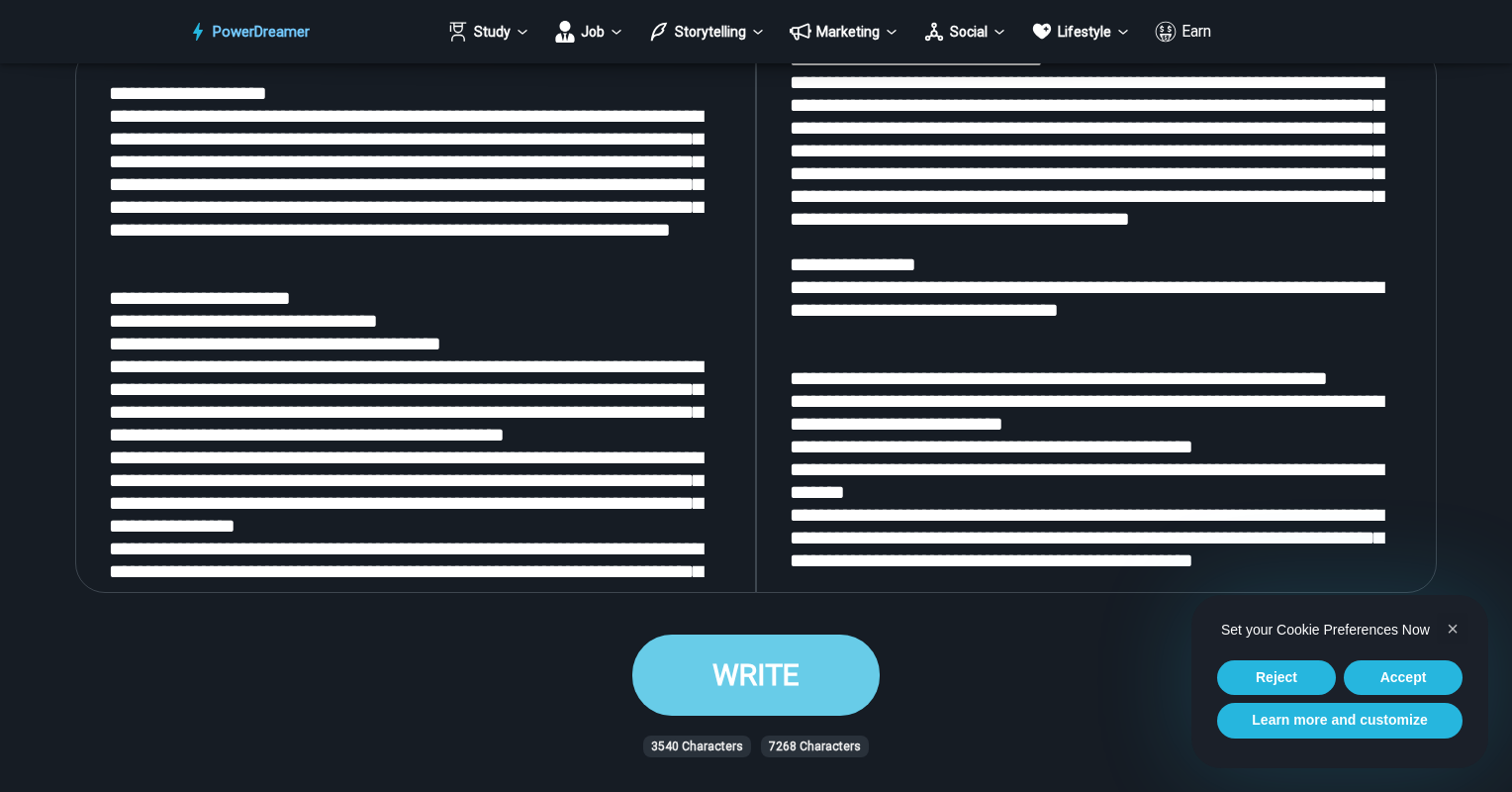 click on "WRITE" at bounding box center [756, 674] 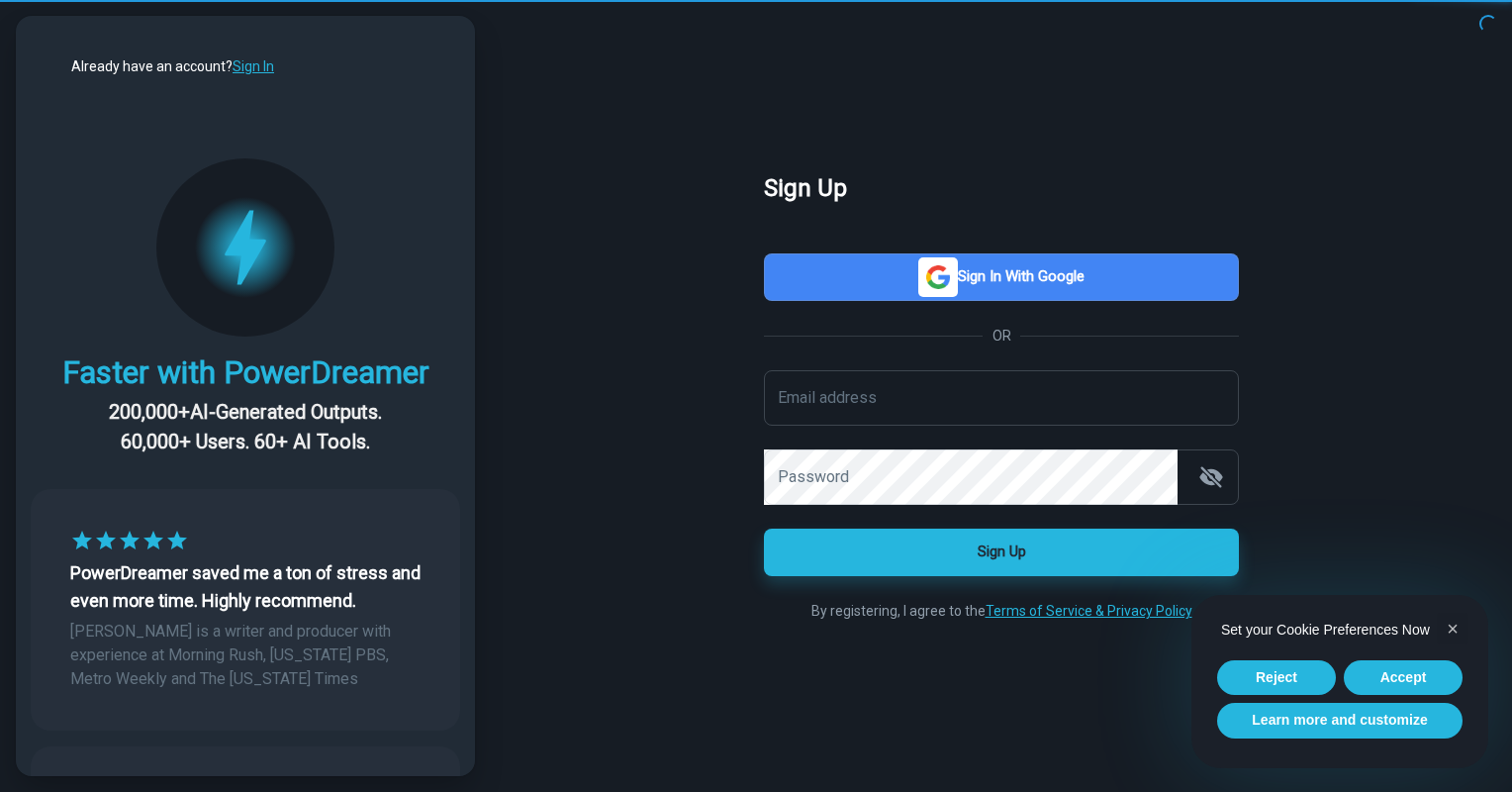 scroll, scrollTop: 0, scrollLeft: 0, axis: both 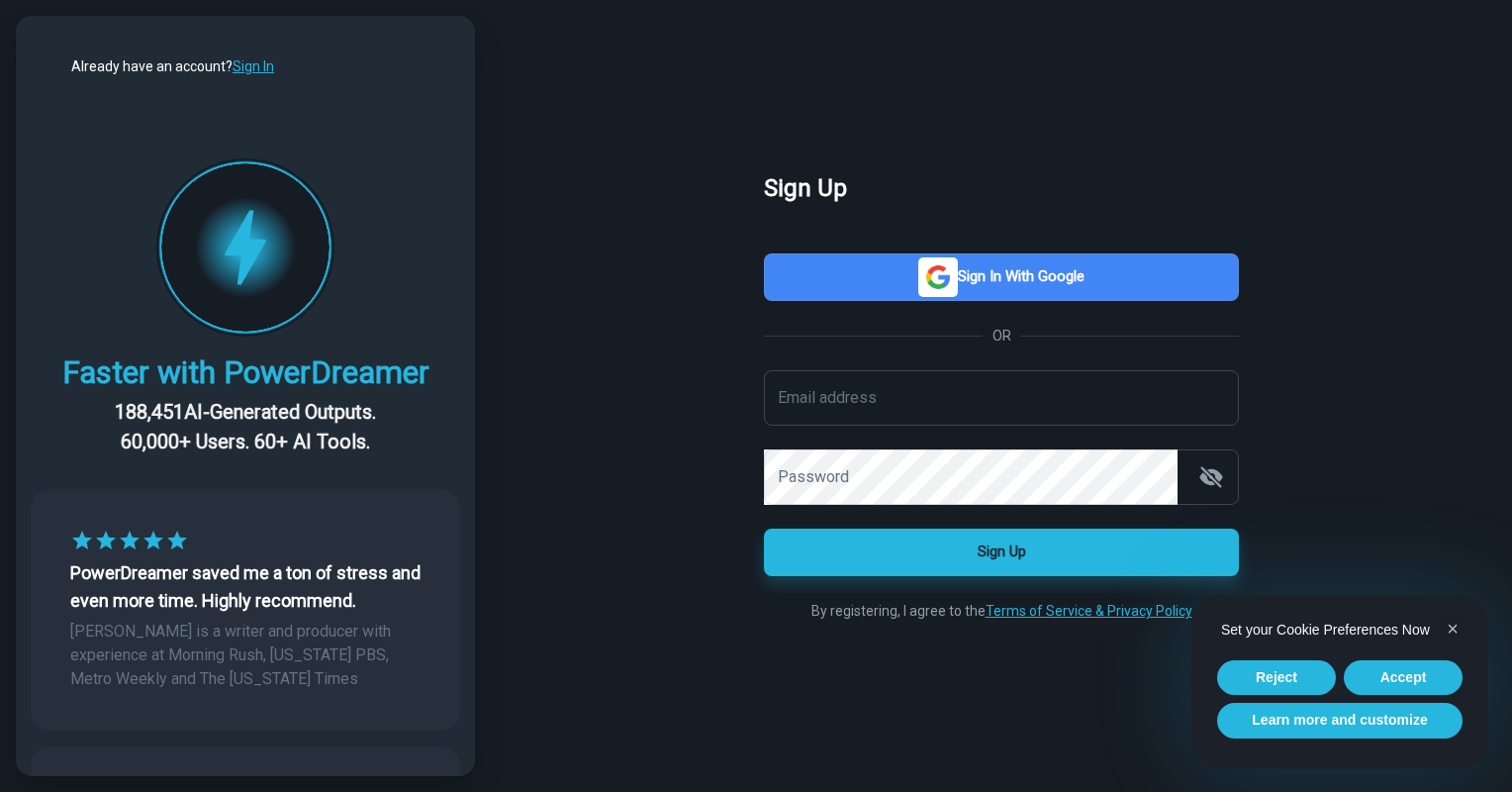 click on "Sign in with Google" at bounding box center (1001, 277) 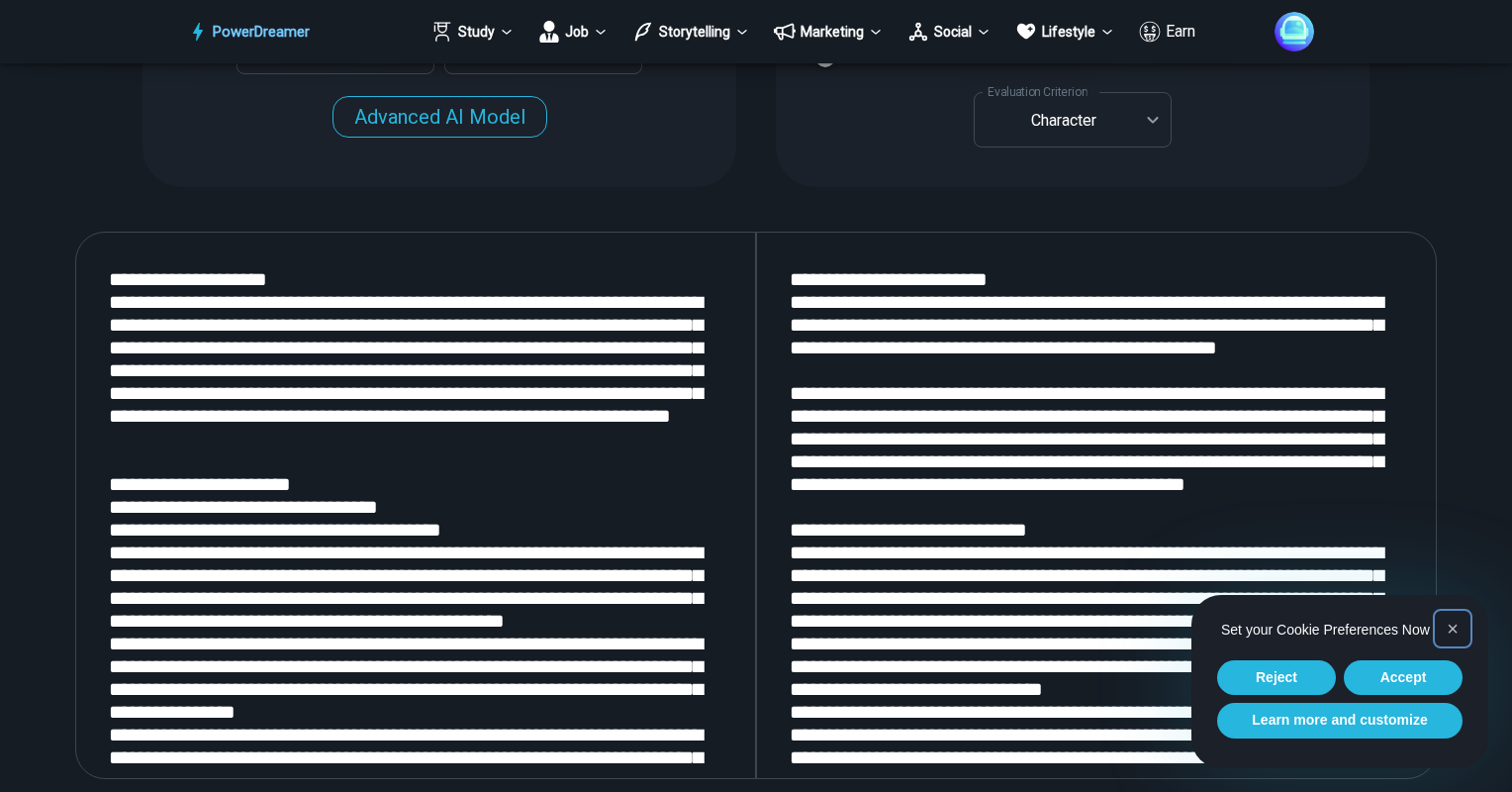 scroll, scrollTop: 2215, scrollLeft: 0, axis: vertical 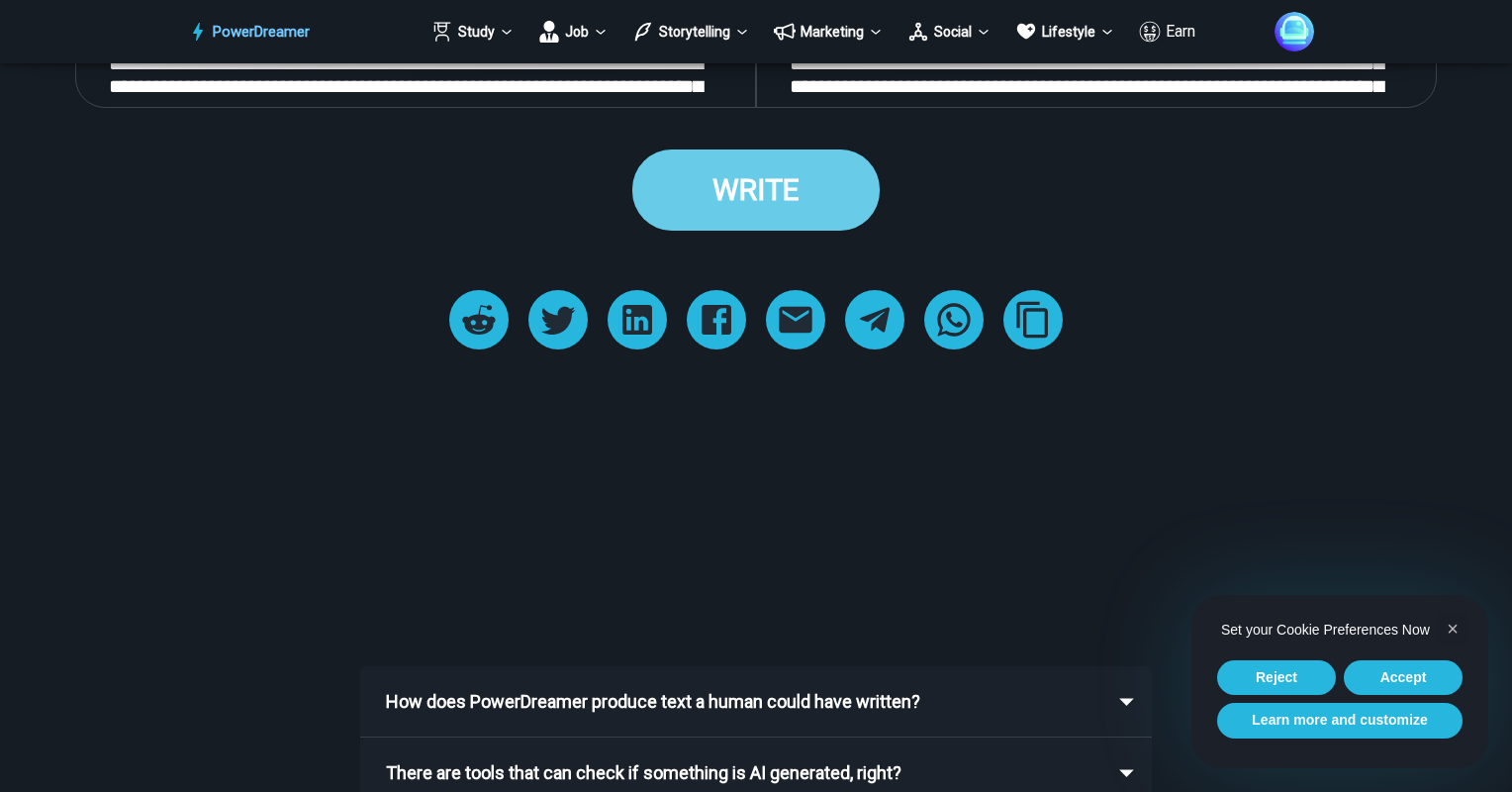 click on "WRITE" at bounding box center [756, 189] 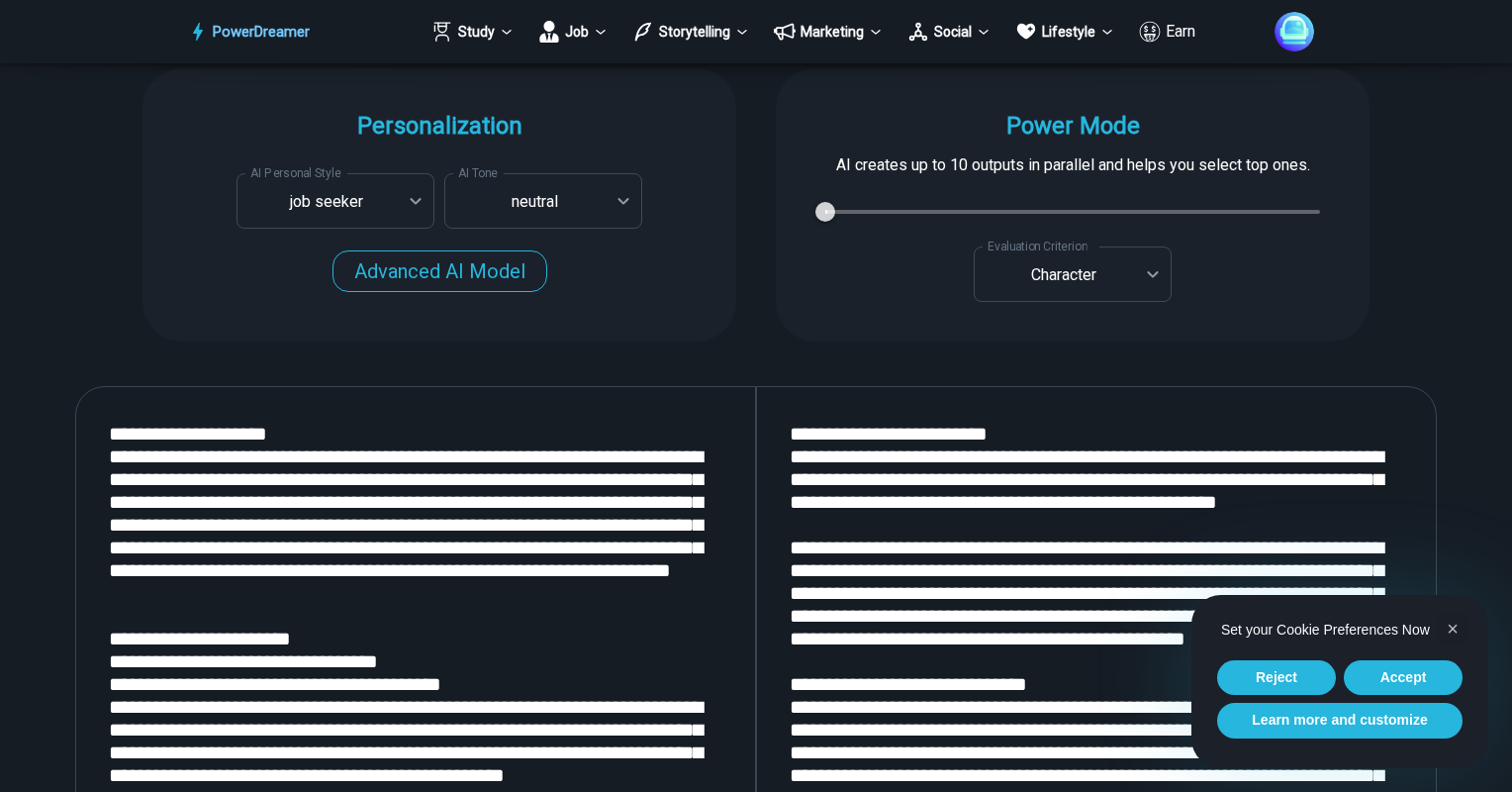 scroll, scrollTop: 1905, scrollLeft: 0, axis: vertical 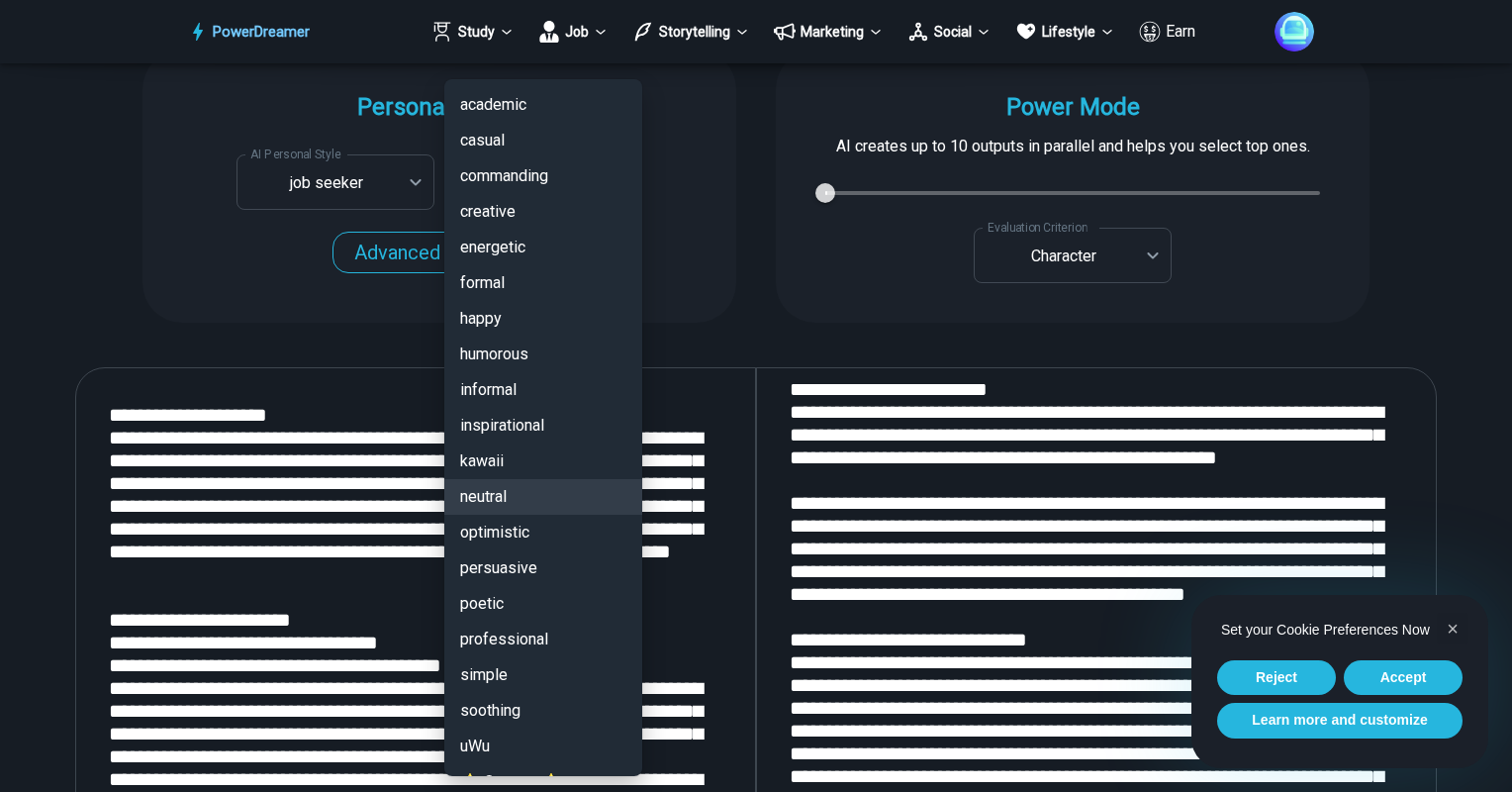 click on "PowerDreamer Study Job Storytelling Marketing Social Lifestyle Earn AI Resume Writer Tailors your resume for each job opening in seconds START Faster with PowerDreamer 213,681  AI-Generated Outputs.  60,000+ Users. 60+ AI Tools. PowerDreamer saved me a ton of stress and even more time. Highly recommend. [PERSON_NAME] is a writer and producer with experience at Morning Rush, [US_STATE] PBS, Metro Weekly and The [US_STATE] Times I received a job offer [DATE] that your awesome website helped me get. Thank you! I will be singing your praises. [PERSON_NAME] signed up to PowerDreamer [DATE] and received his job offer [DATE] Absolutely love this program!! I'm usually hesitant to pay for anything without being able to try it for free first. However, I was desperate to get resume writing help and this program far exceeded my expectations! I have been telling anyone I know looking for a job to try it. [PERSON_NAME] [PERSON_NAME], Product Manager in E-Commerce [PERSON_NAME] [PERSON_NAME] [PERSON_NAME] Personalization AI Tone" at bounding box center [756, 4126] 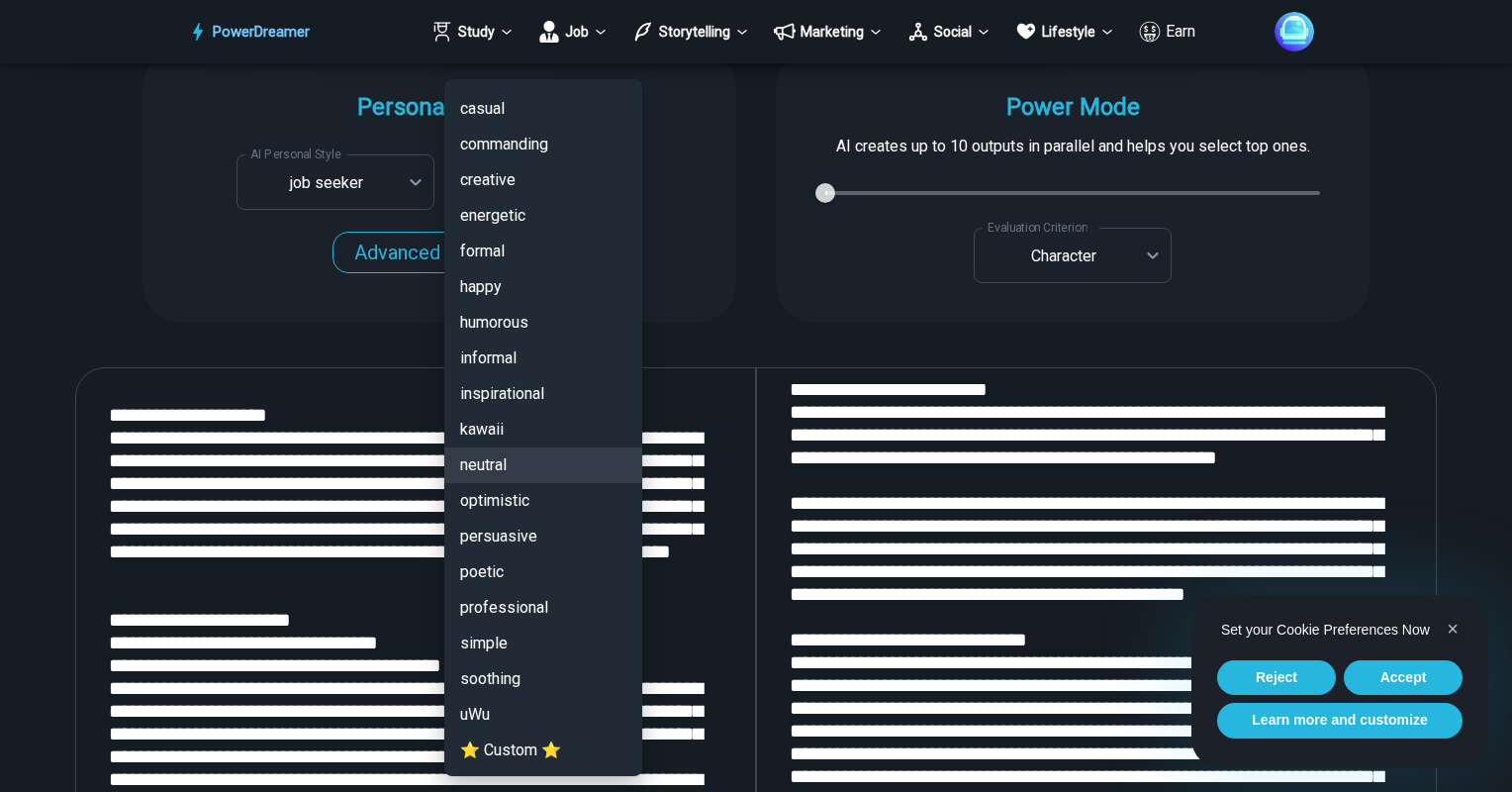 scroll, scrollTop: 0, scrollLeft: 0, axis: both 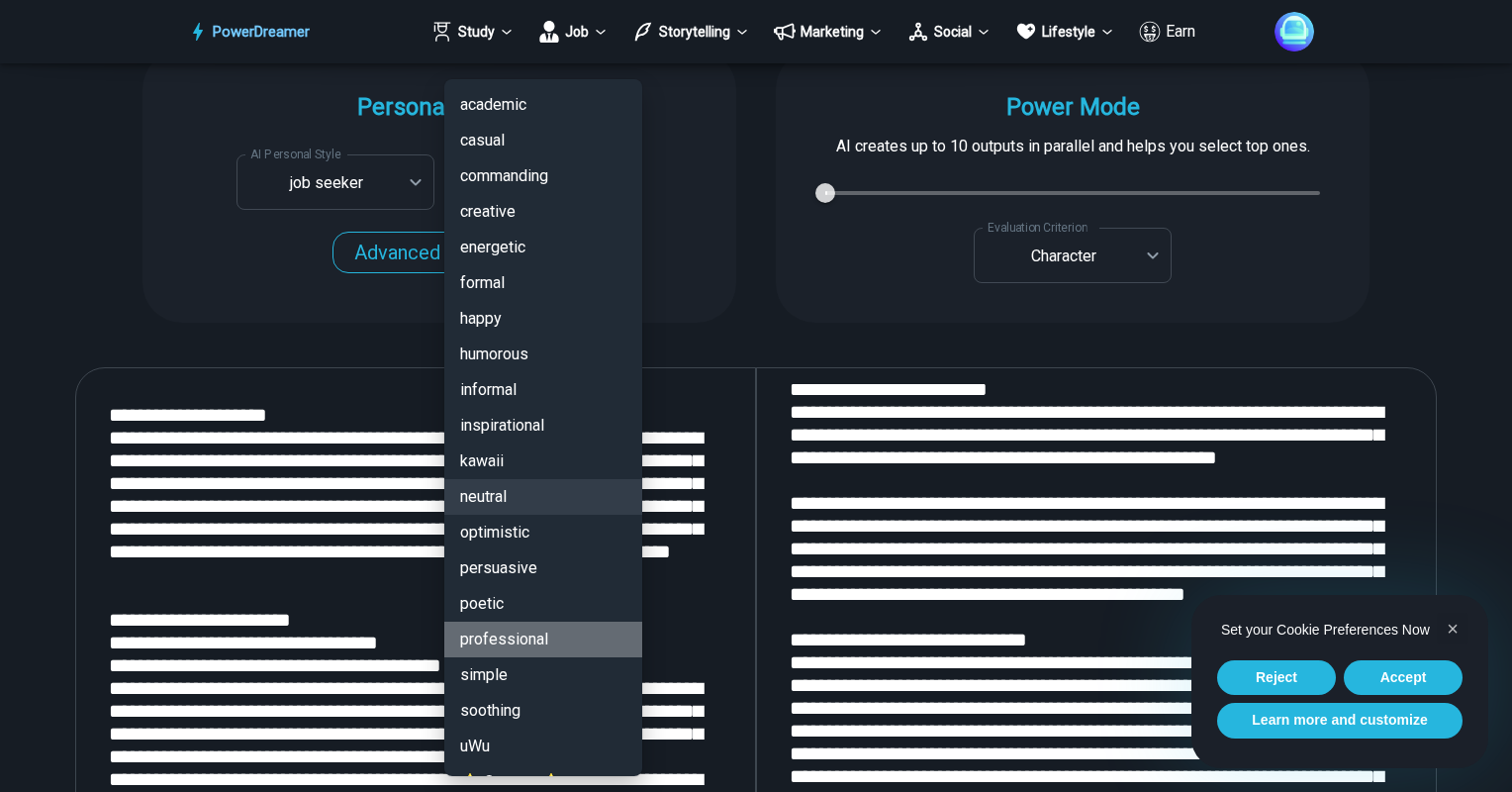 click on "professional" at bounding box center [543, 640] 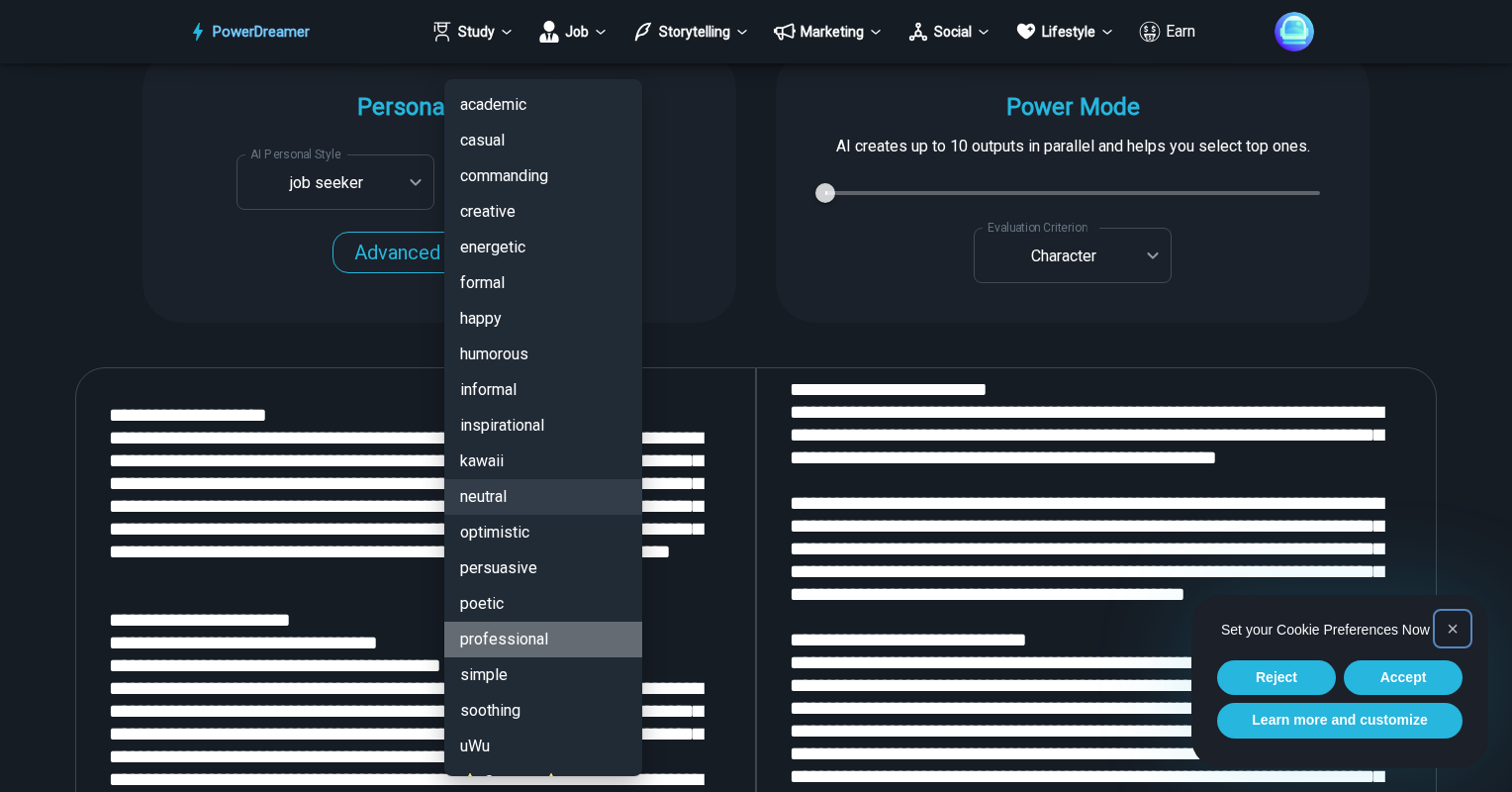 type on "**********" 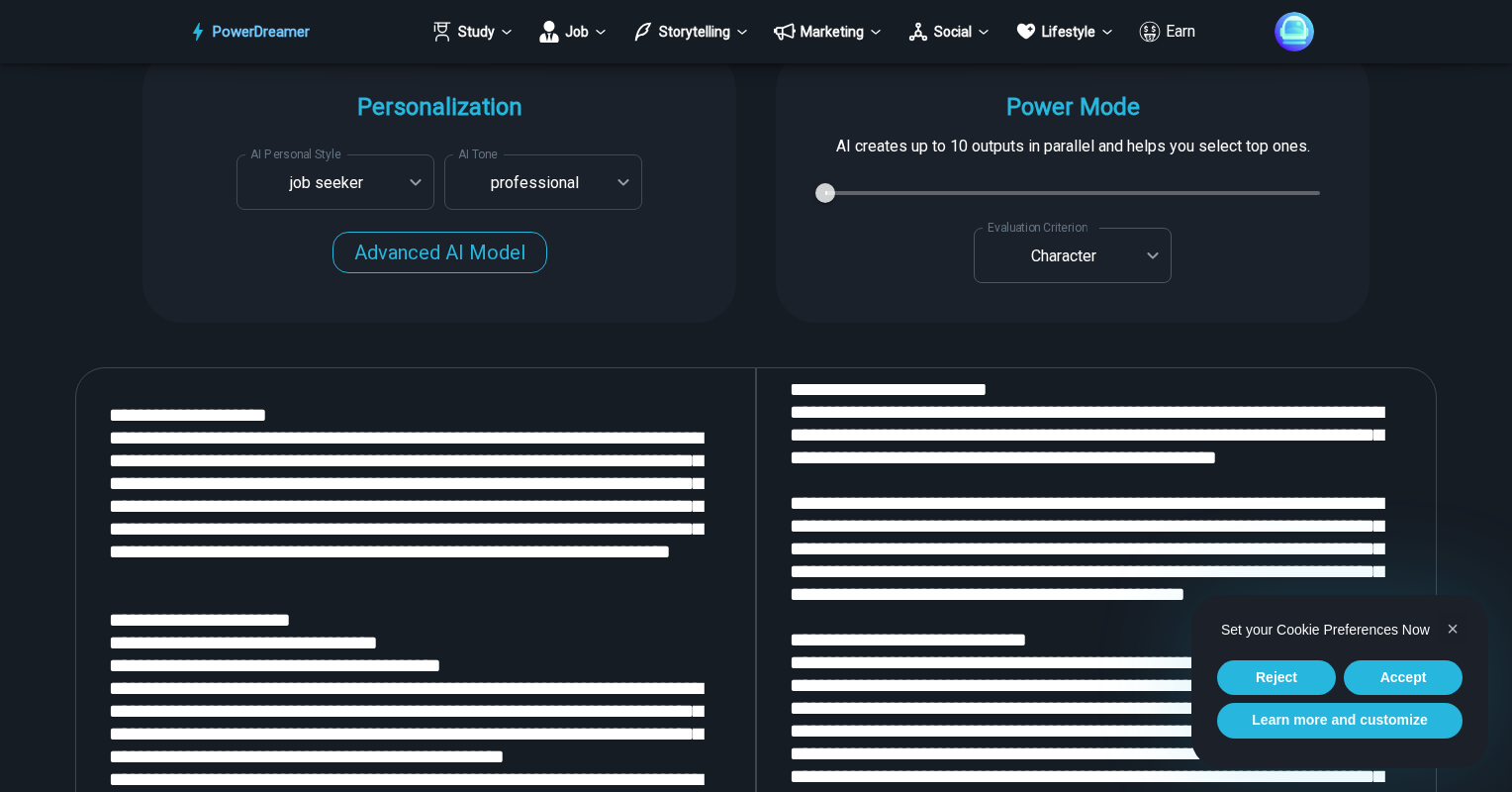 click on "PowerDreamer Study Job Storytelling Marketing Social Lifestyle Earn AI Resume Writer Tailors your resume for each job opening in seconds START Faster with PowerDreamer 213,681  AI-Generated Outputs.  60,000+ Users. 60+ AI Tools. PowerDreamer saved me a ton of stress and even more time. Highly recommend. [PERSON_NAME] is a writer and producer with experience at Morning Rush, [US_STATE] PBS, Metro Weekly and The [US_STATE] Times I received a job offer [DATE] that your awesome website helped me get. Thank you! I will be singing your praises. [PERSON_NAME] signed up to PowerDreamer [DATE] and received his job offer [DATE] Absolutely love this program!! I'm usually hesitant to pay for anything without being able to try it for free first. However, I was desperate to get resume writing help and this program far exceeded my expectations! I have been telling anyone I know looking for a job to try it. [PERSON_NAME] [PERSON_NAME], Product Manager in E-Commerce [PERSON_NAME] [PERSON_NAME] [PERSON_NAME] Personalization AI Tone" at bounding box center [756, 4126] 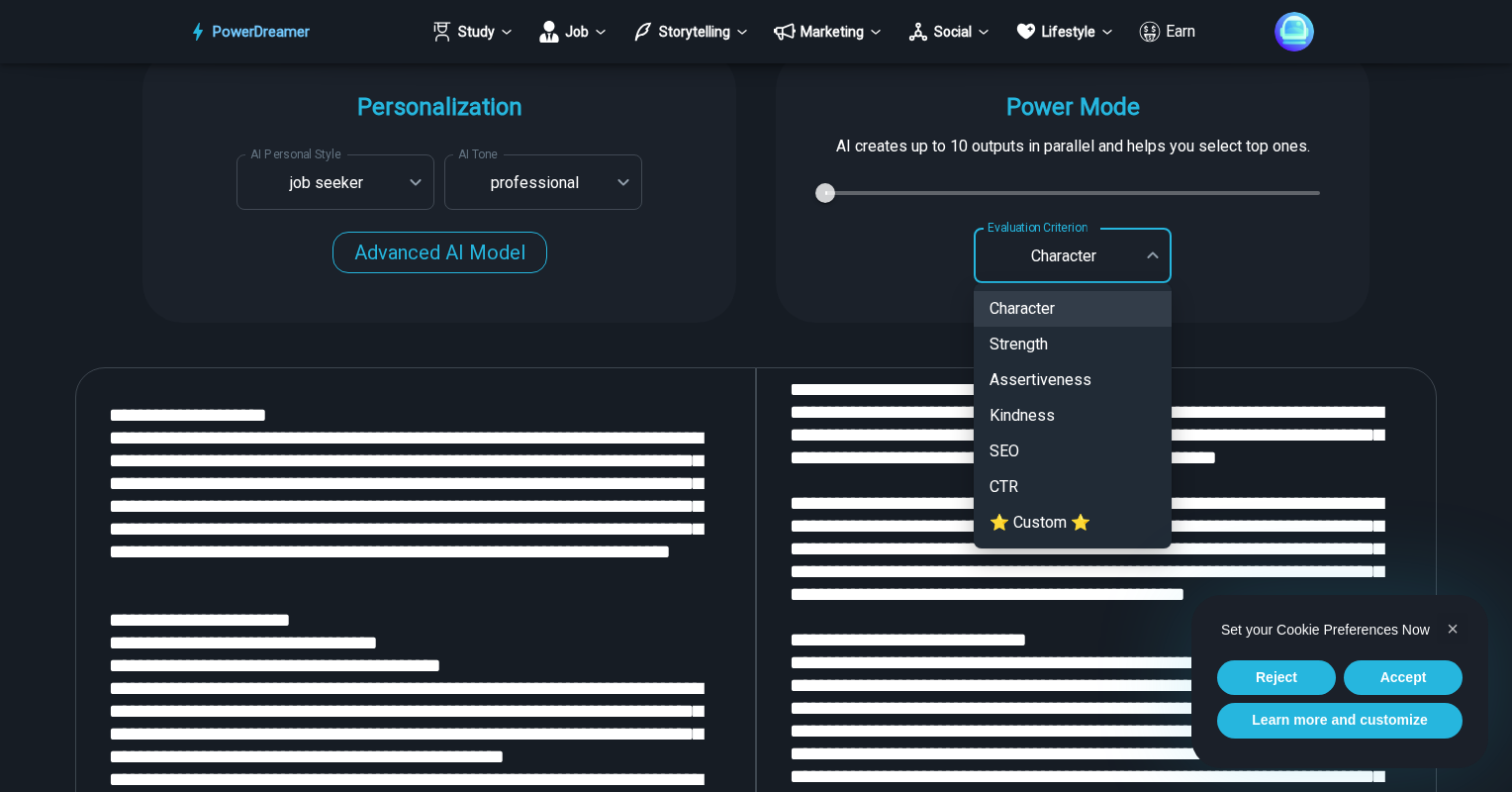 click at bounding box center (756, 396) 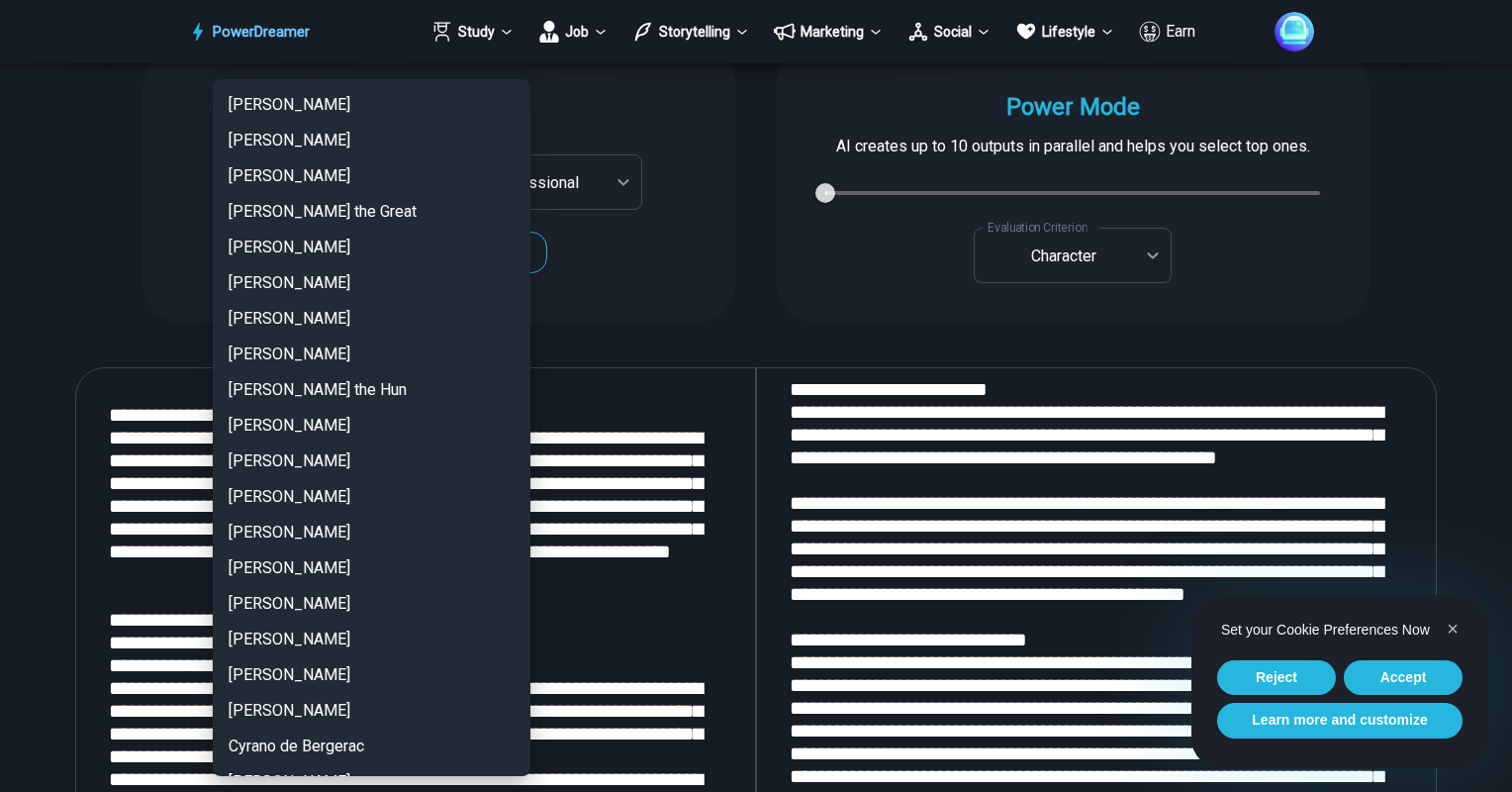 click on "PowerDreamer Study Job Storytelling Marketing Social Lifestyle Earn AI Resume Writer Tailors your resume for each job opening in seconds START Faster with PowerDreamer 213,681  AI-Generated Outputs.  60,000+ Users. 60+ AI Tools. PowerDreamer saved me a ton of stress and even more time. Highly recommend. [PERSON_NAME] is a writer and producer with experience at Morning Rush, [US_STATE] PBS, Metro Weekly and The [US_STATE] Times I received a job offer [DATE] that your awesome website helped me get. Thank you! I will be singing your praises. [PERSON_NAME] signed up to PowerDreamer [DATE] and received his job offer [DATE] Absolutely love this program!! I'm usually hesitant to pay for anything without being able to try it for free first. However, I was desperate to get resume writing help and this program far exceeded my expectations! I have been telling anyone I know looking for a job to try it. [PERSON_NAME] [PERSON_NAME], Product Manager in E-Commerce [PERSON_NAME] [PERSON_NAME] [PERSON_NAME] Personalization AI Tone" at bounding box center [756, 4126] 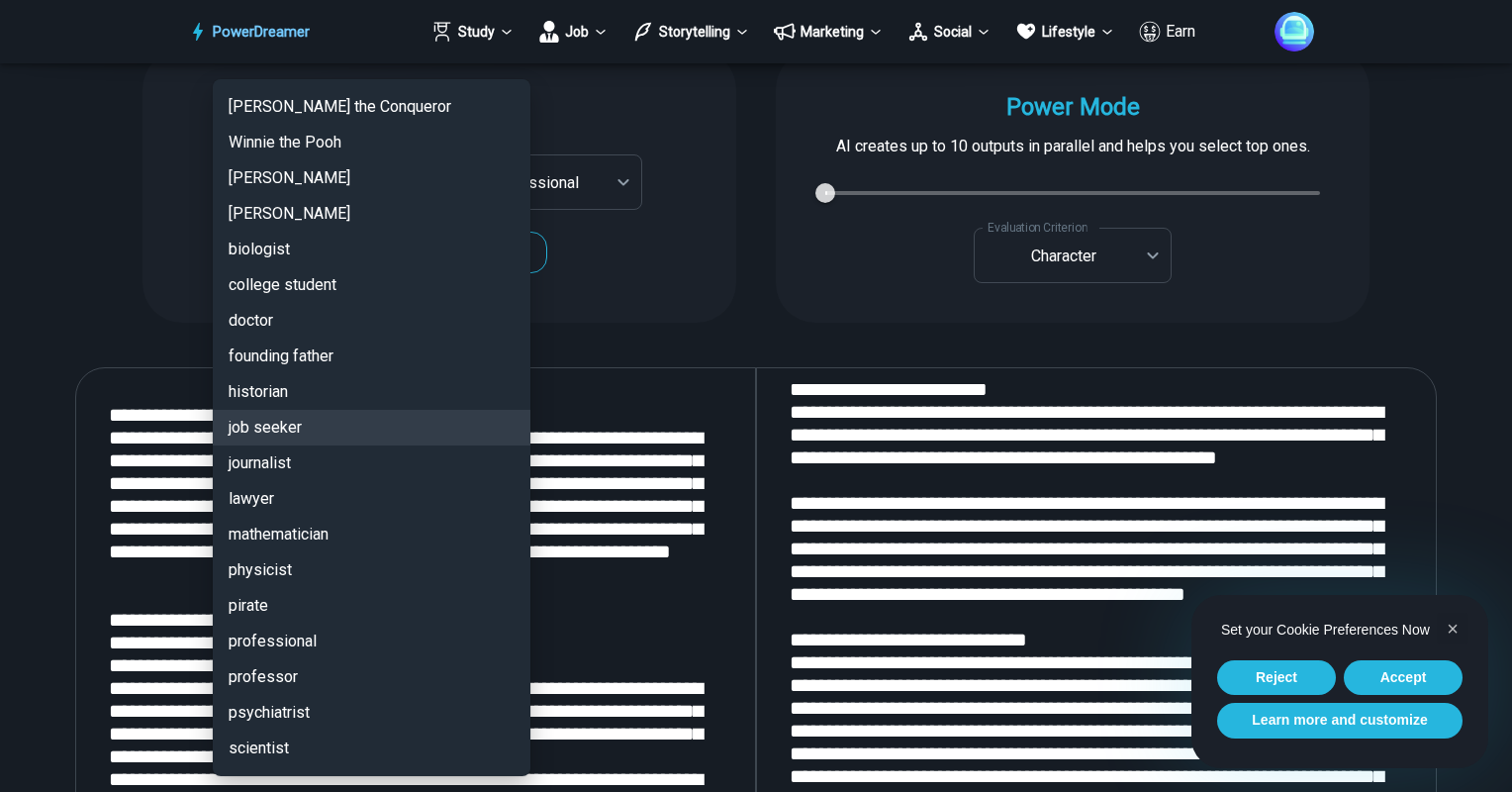 click at bounding box center (756, 396) 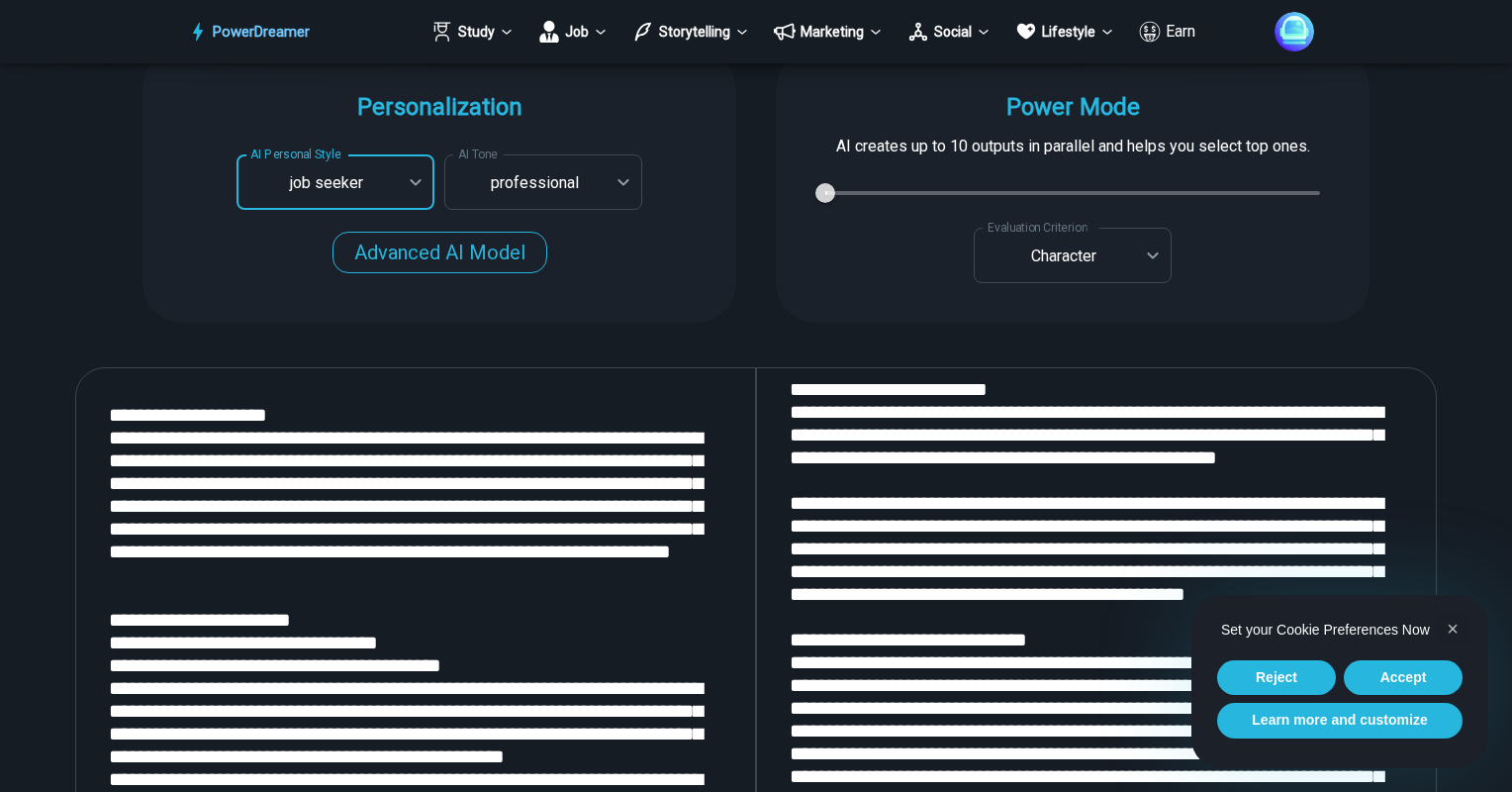 click on "[PERSON_NAME] [PERSON_NAME] [PERSON_NAME] [PERSON_NAME] the Great [PERSON_NAME] [PERSON_NAME] [PERSON_NAME] [PERSON_NAME] the Hun [PERSON_NAME] [PERSON_NAME] [PERSON_NAME] [PERSON_NAME] [PERSON_NAME] [PERSON_NAME] Charlemagne [PERSON_NAME] [PERSON_NAME] [PERSON_NAME] de Bergerac [PERSON_NAME] [PERSON_NAME] [PERSON_NAME] [PERSON_NAME] [PERSON_NAME] Deadpool [PERSON_NAME] [PERSON_NAME] [PERSON_NAME] [PERSON_NAME] [PERSON_NAME] [PERSON_NAME] [PERSON_NAME] [PERSON_NAME] [PERSON_NAME] [PERSON_NAME] [PERSON_NAME] GLaDOS from Portal [PERSON_NAME] [PERSON_NAME] [PERSON_NAME] [PERSON_NAME] [PERSON_NAME] [PERSON_NAME] [PERSON_NAME] [PERSON_NAME] [US_STATE][PERSON_NAME] [PERSON_NAME] [PERSON_NAME] [PERSON_NAME] [PERSON_NAME] [PERSON_NAME] [PERSON_NAME] [PERSON_NAME] [PERSON_NAME] [PERSON_NAME] [PERSON_NAME] [PERSON_NAME] [PERSON_NAME] [PERSON_NAME] Laozi [PERSON_NAME] [PERSON_NAME] Lawyers [PERSON_NAME] Link from The Legend of [PERSON_NAME] [PERSON_NAME] [PERSON_NAME] from Super Mario Bros. [PERSON_NAME] [PERSON_NAME] [PERSON_NAME] Neutral" at bounding box center [756, 396] 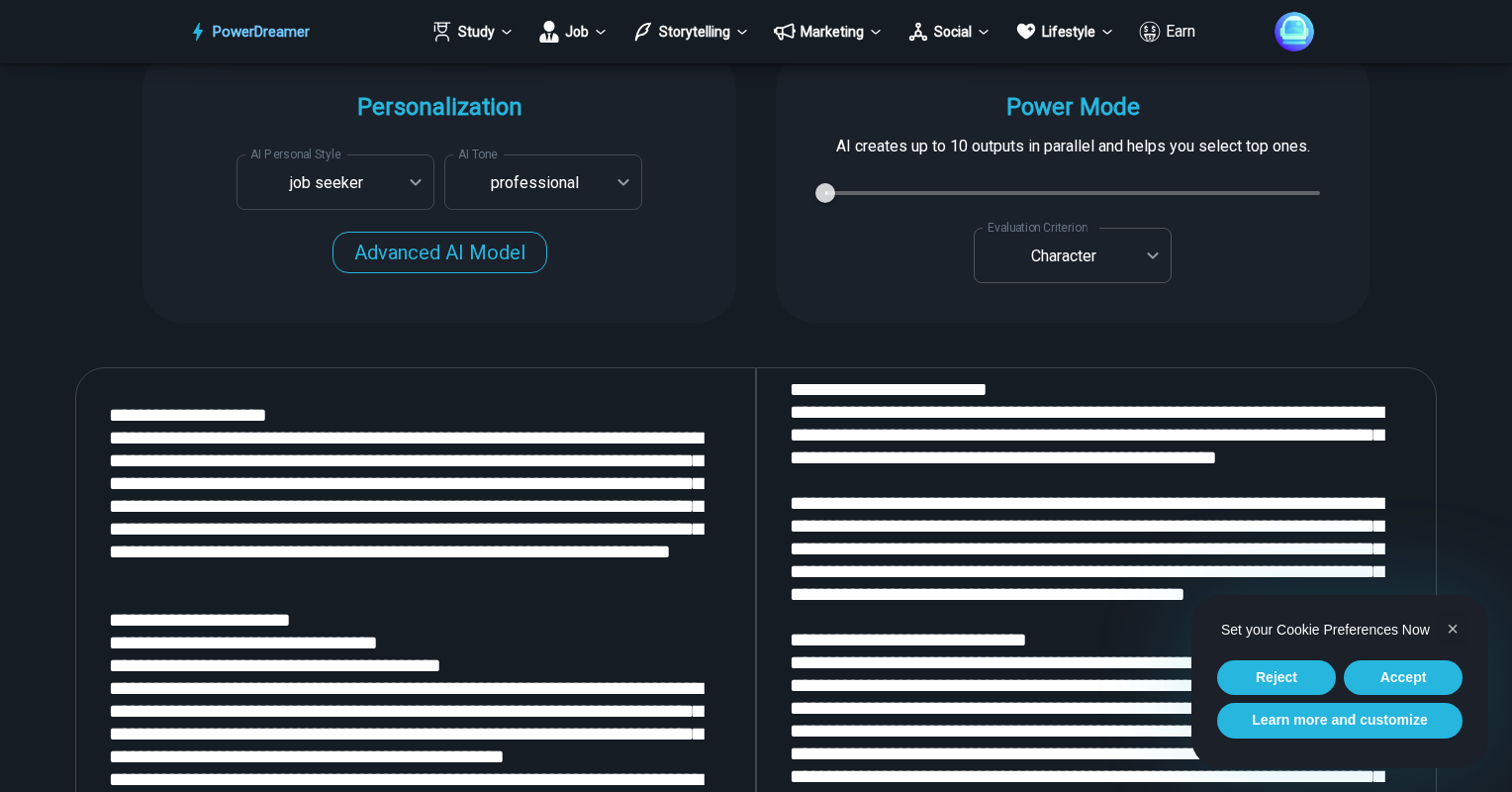 click on "PowerDreamer Study Job Storytelling Marketing Social Lifestyle Earn AI Resume Writer Tailors your resume for each job opening in seconds START Faster with PowerDreamer 213,681  AI-Generated Outputs.  60,000+ Users. 60+ AI Tools. PowerDreamer saved me a ton of stress and even more time. Highly recommend. [PERSON_NAME] is a writer and producer with experience at Morning Rush, [US_STATE] PBS, Metro Weekly and The [US_STATE] Times I received a job offer [DATE] that your awesome website helped me get. Thank you! I will be singing your praises. [PERSON_NAME] signed up to PowerDreamer [DATE] and received his job offer [DATE] Absolutely love this program!! I'm usually hesitant to pay for anything without being able to try it for free first. However, I was desperate to get resume writing help and this program far exceeded my expectations! I have been telling anyone I know looking for a job to try it. [PERSON_NAME] [PERSON_NAME], Product Manager in E-Commerce [PERSON_NAME] [PERSON_NAME] [PERSON_NAME] Personalization AI Tone" at bounding box center [756, 4126] 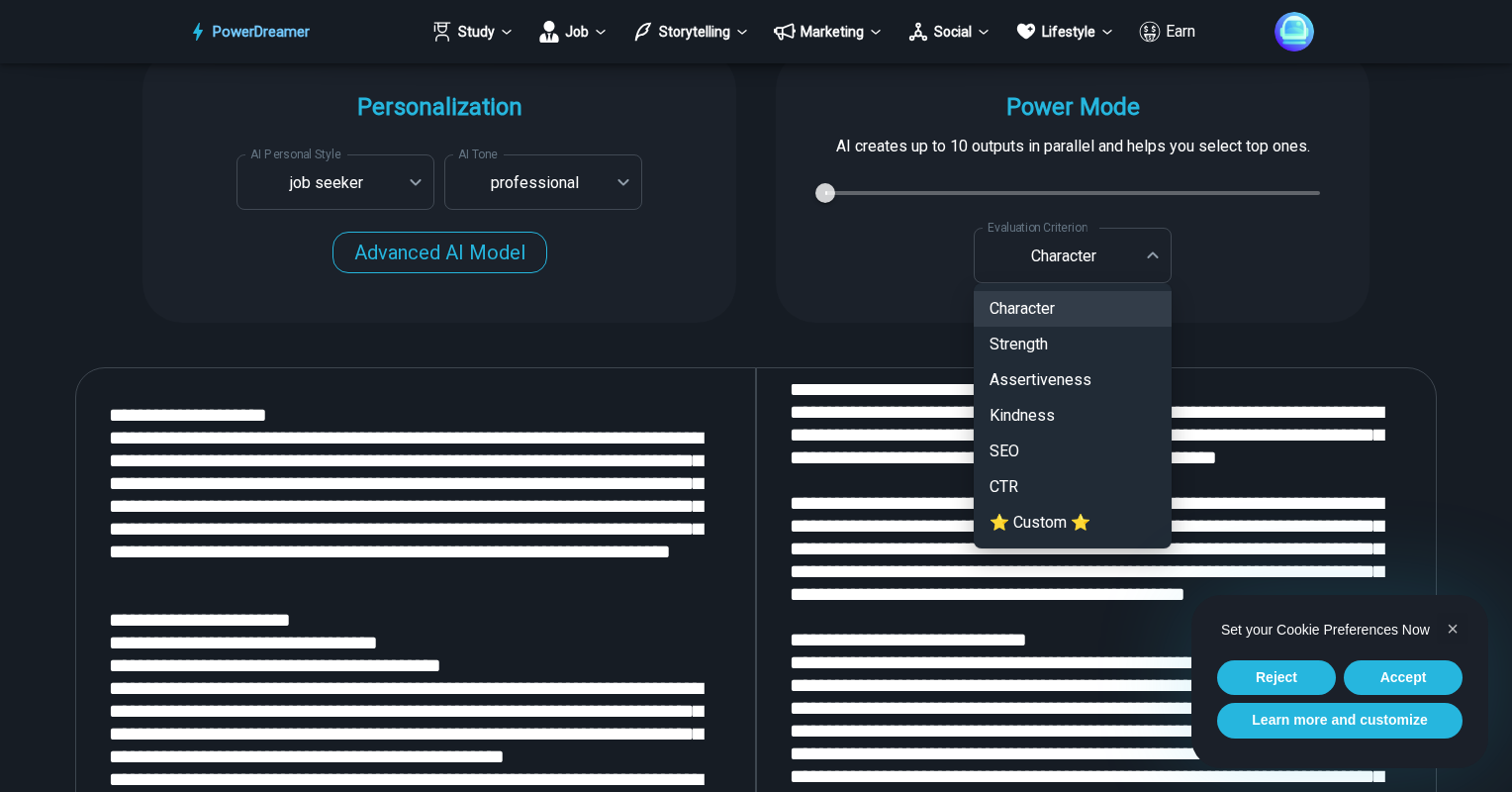click at bounding box center (756, 396) 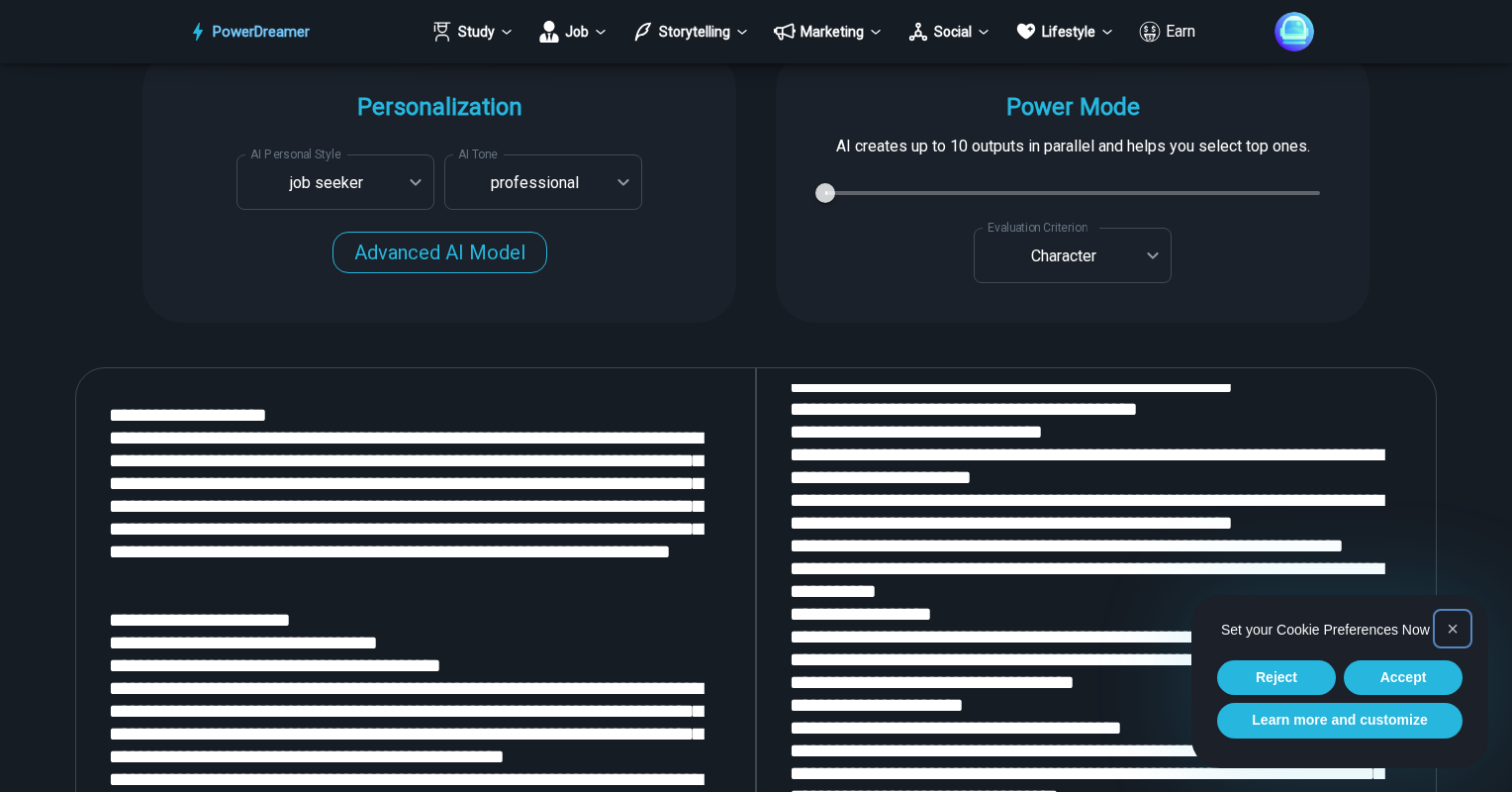 scroll, scrollTop: 2555, scrollLeft: 0, axis: vertical 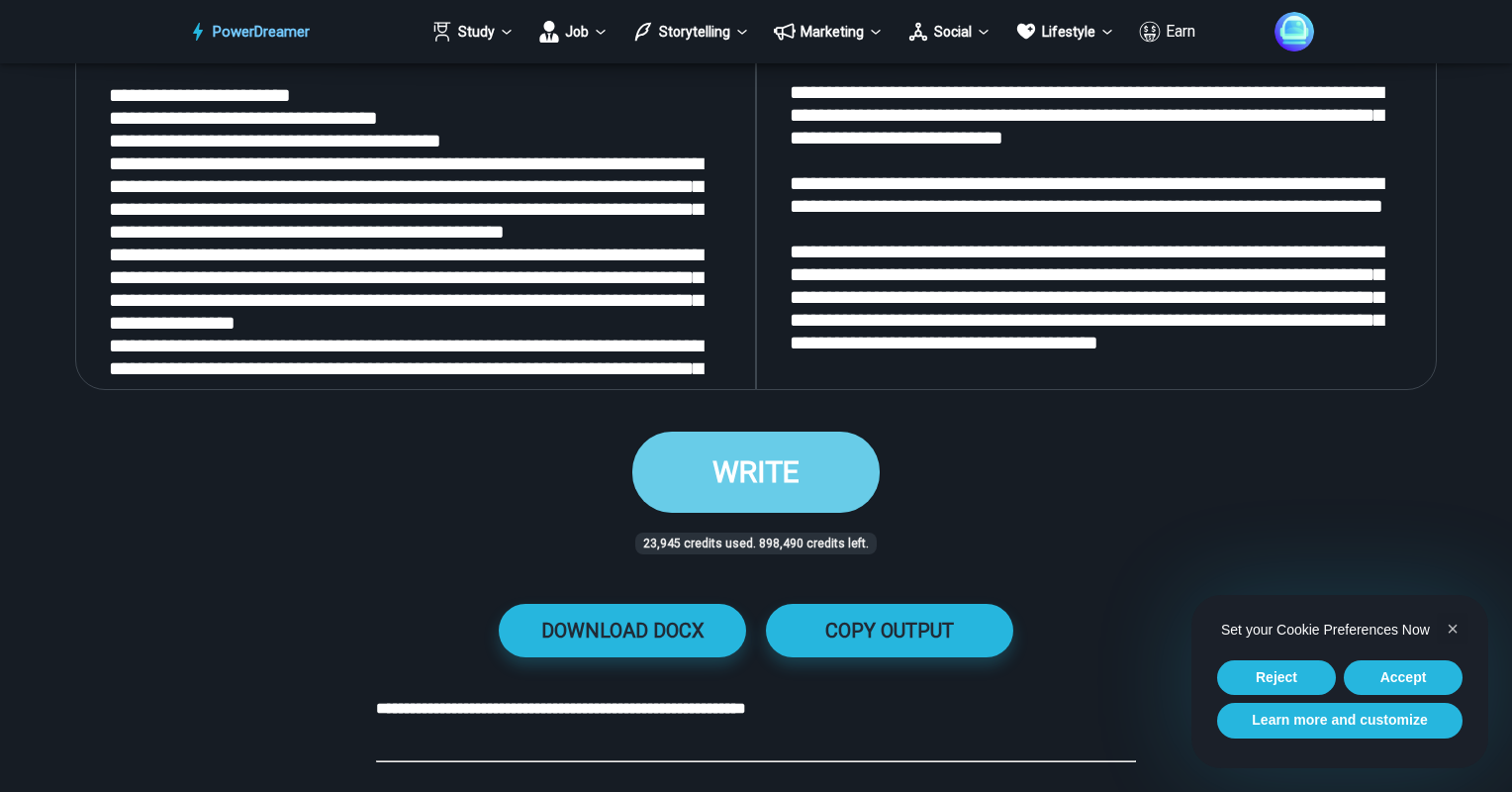 click on "WRITE" at bounding box center [756, 471] 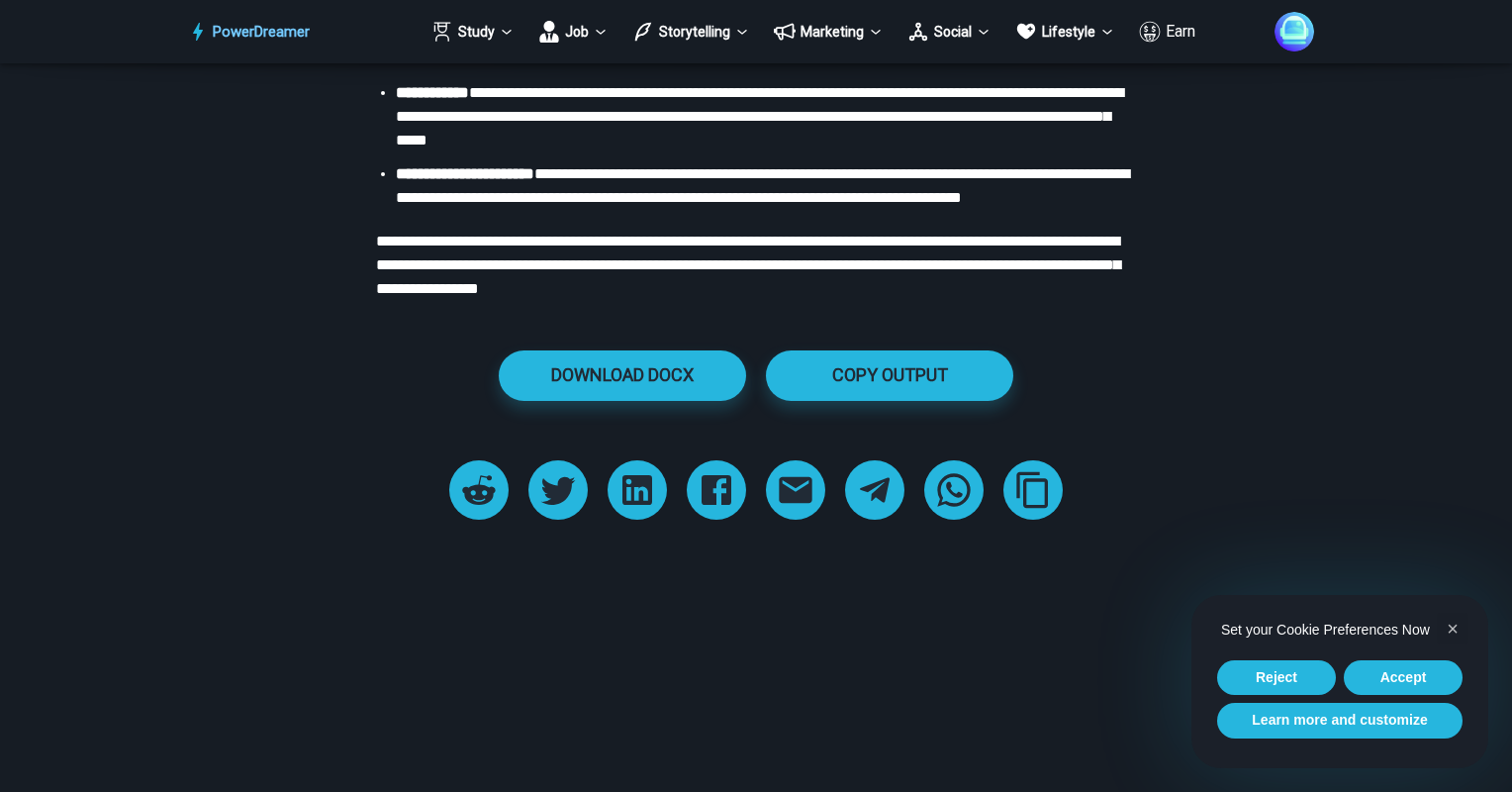 scroll, scrollTop: 5308, scrollLeft: 0, axis: vertical 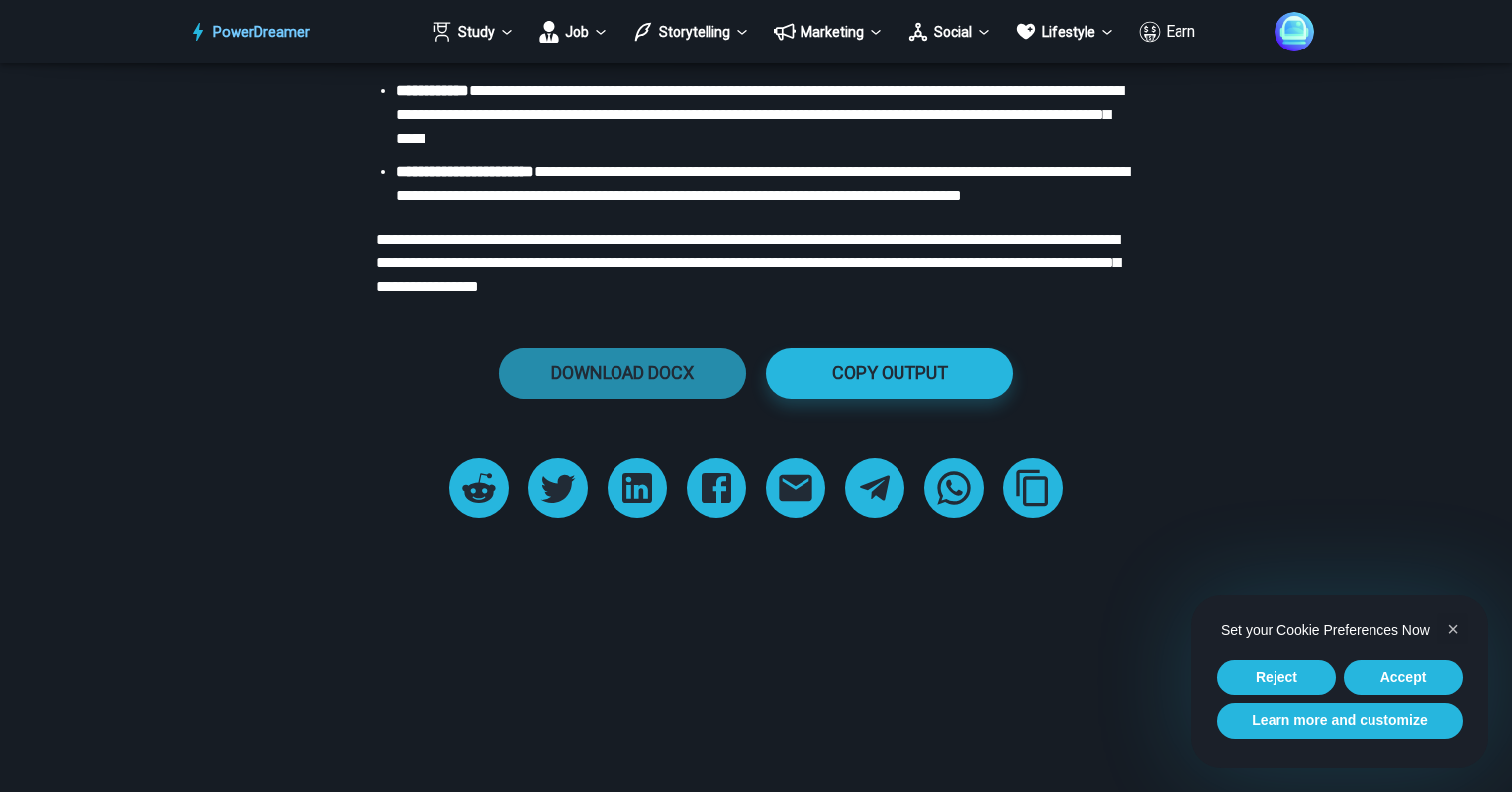 click on "DOWNLOAD DOCX" at bounding box center [622, 373] 